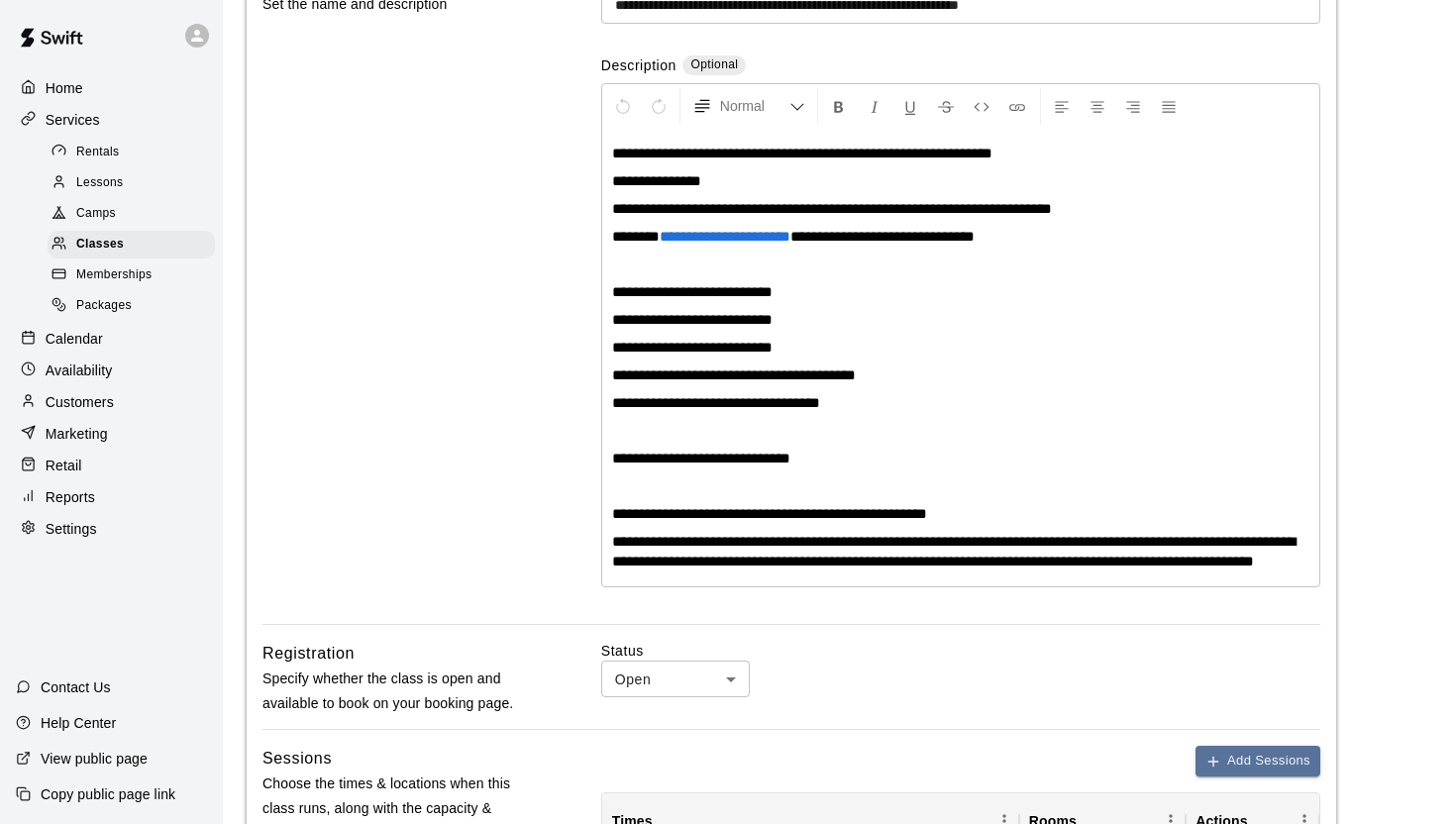 scroll, scrollTop: 0, scrollLeft: 0, axis: both 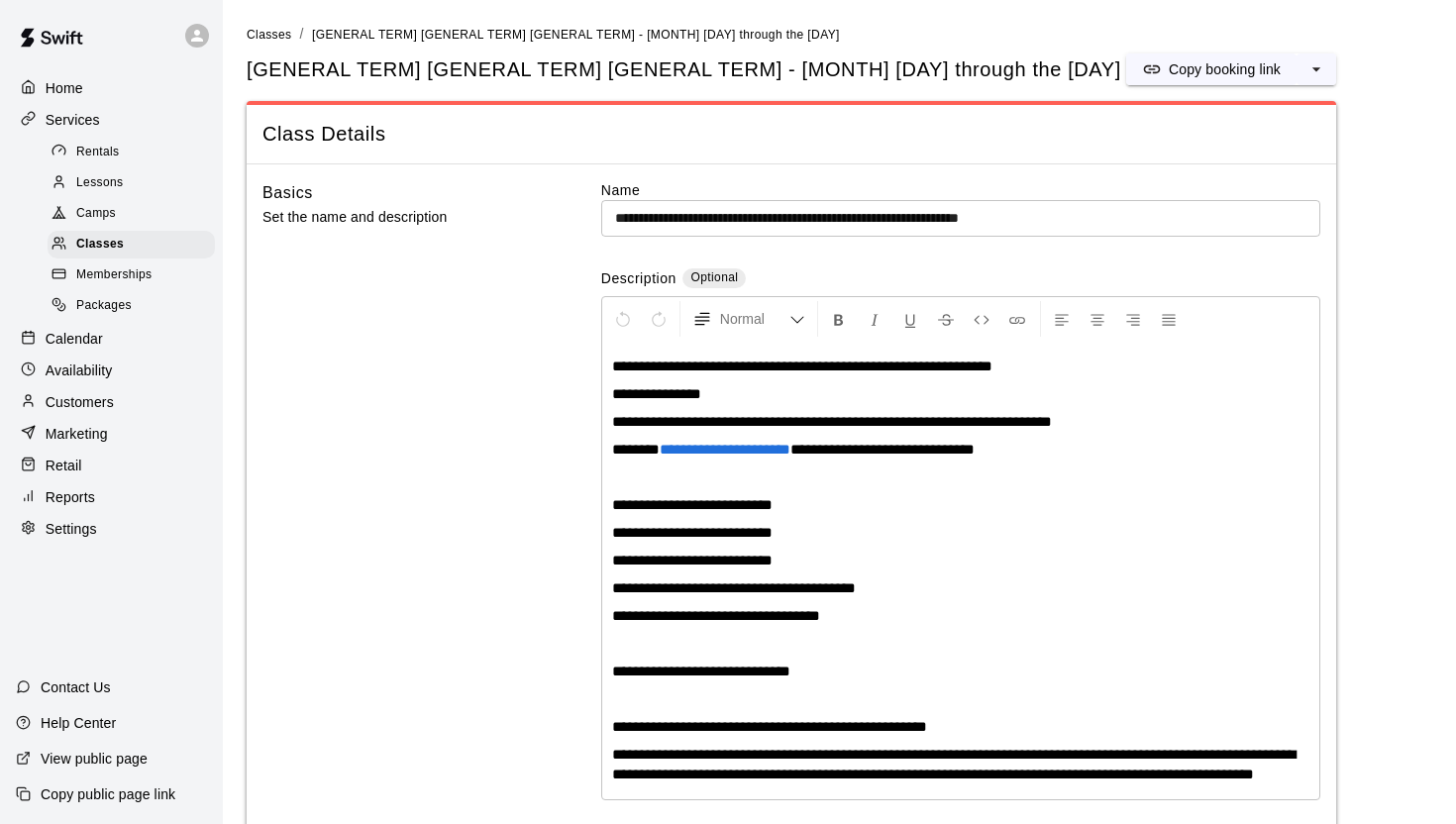 click on "Marketing" at bounding box center [76, 434] 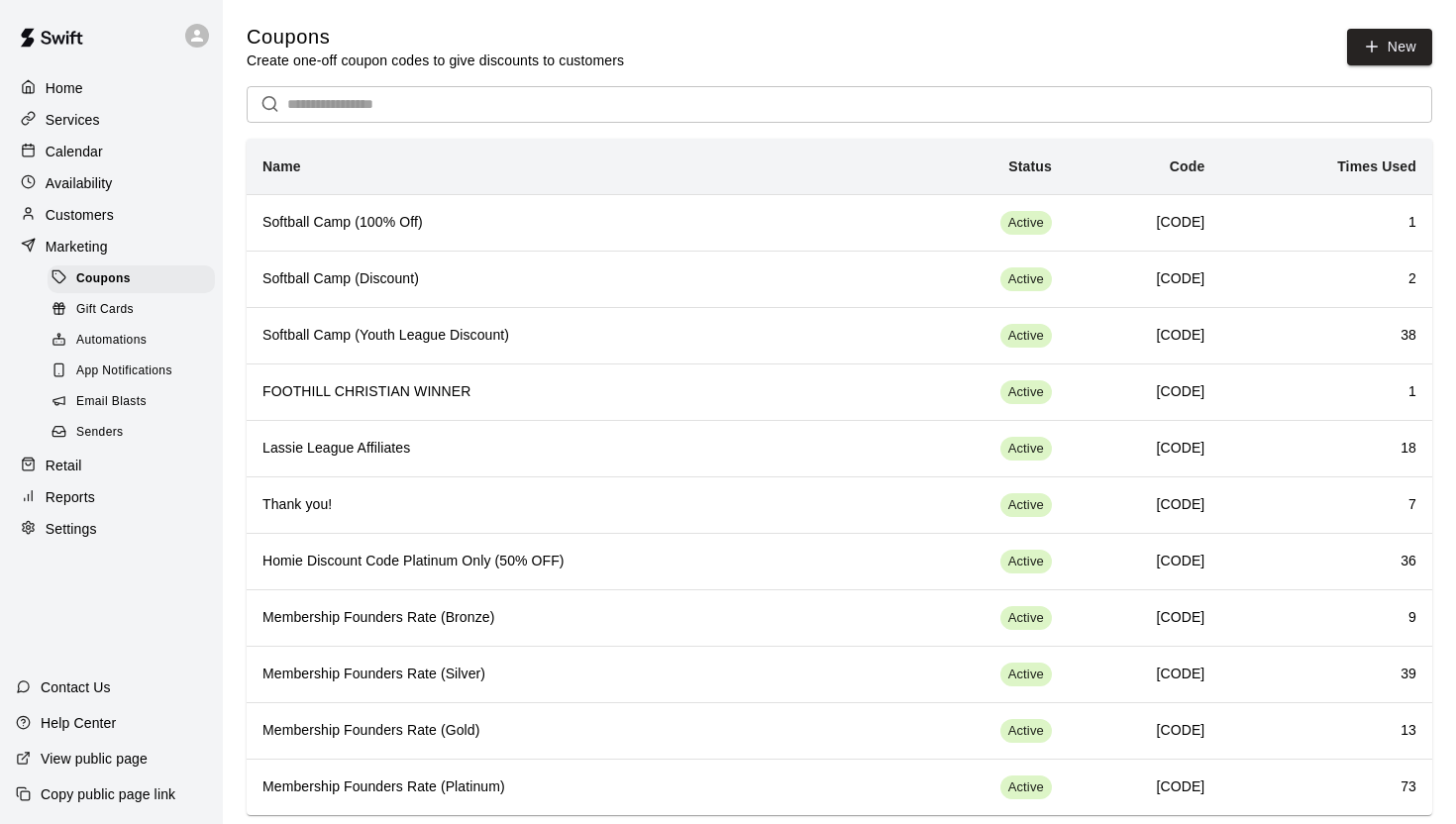 click on "Email Blasts" at bounding box center (131, 402) 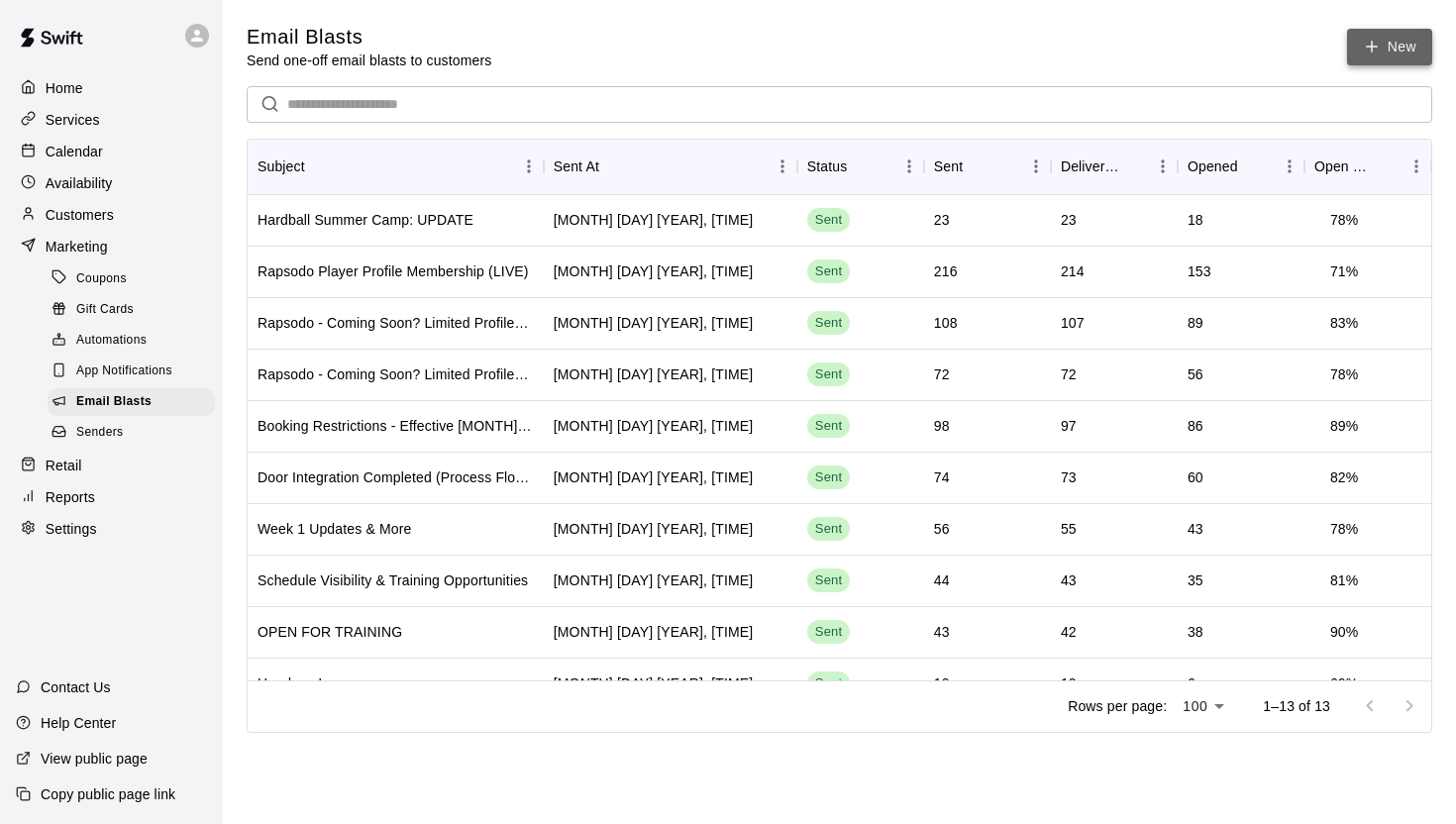 click on "New" at bounding box center (1390, 47) 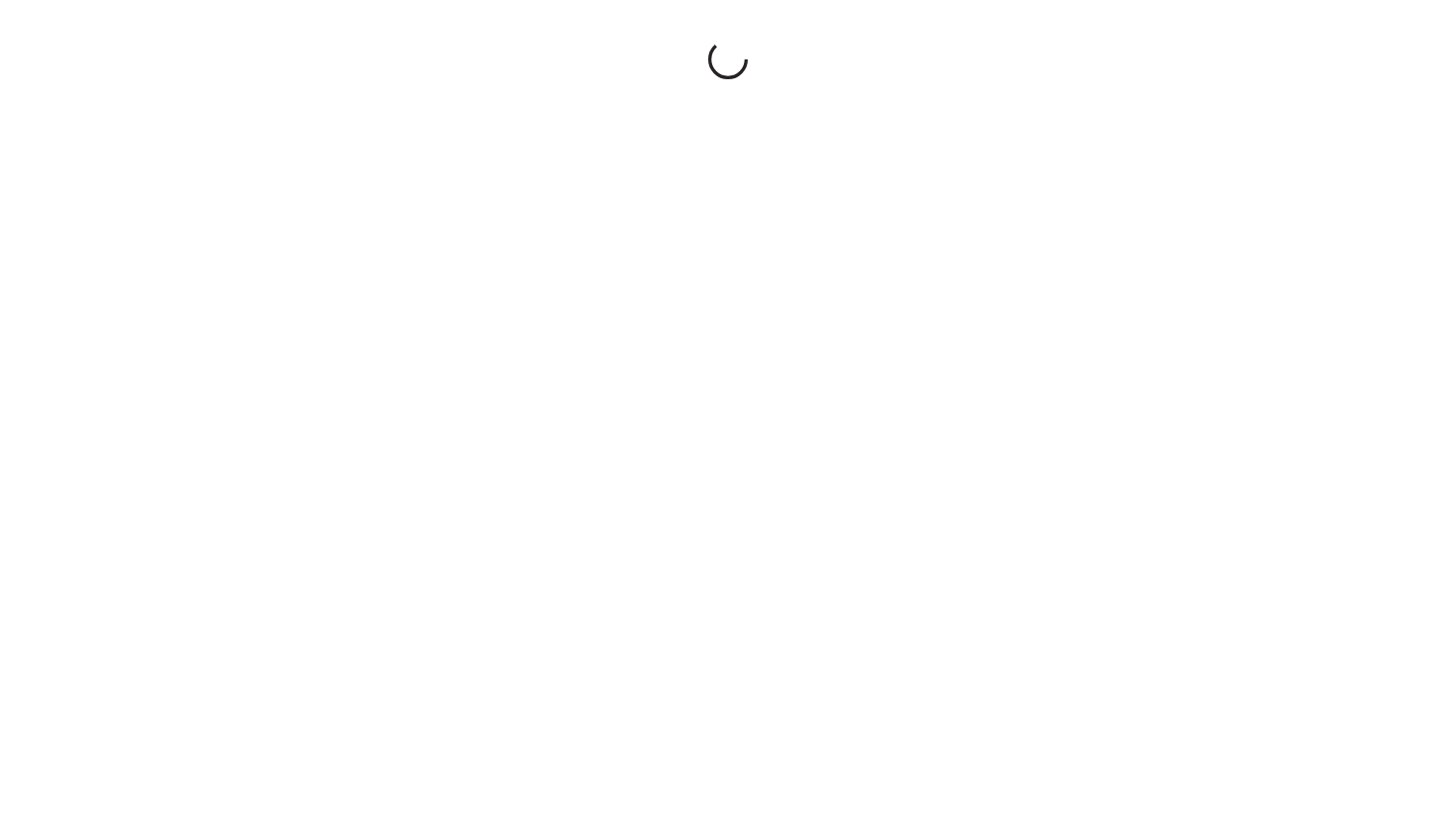 scroll, scrollTop: 0, scrollLeft: 0, axis: both 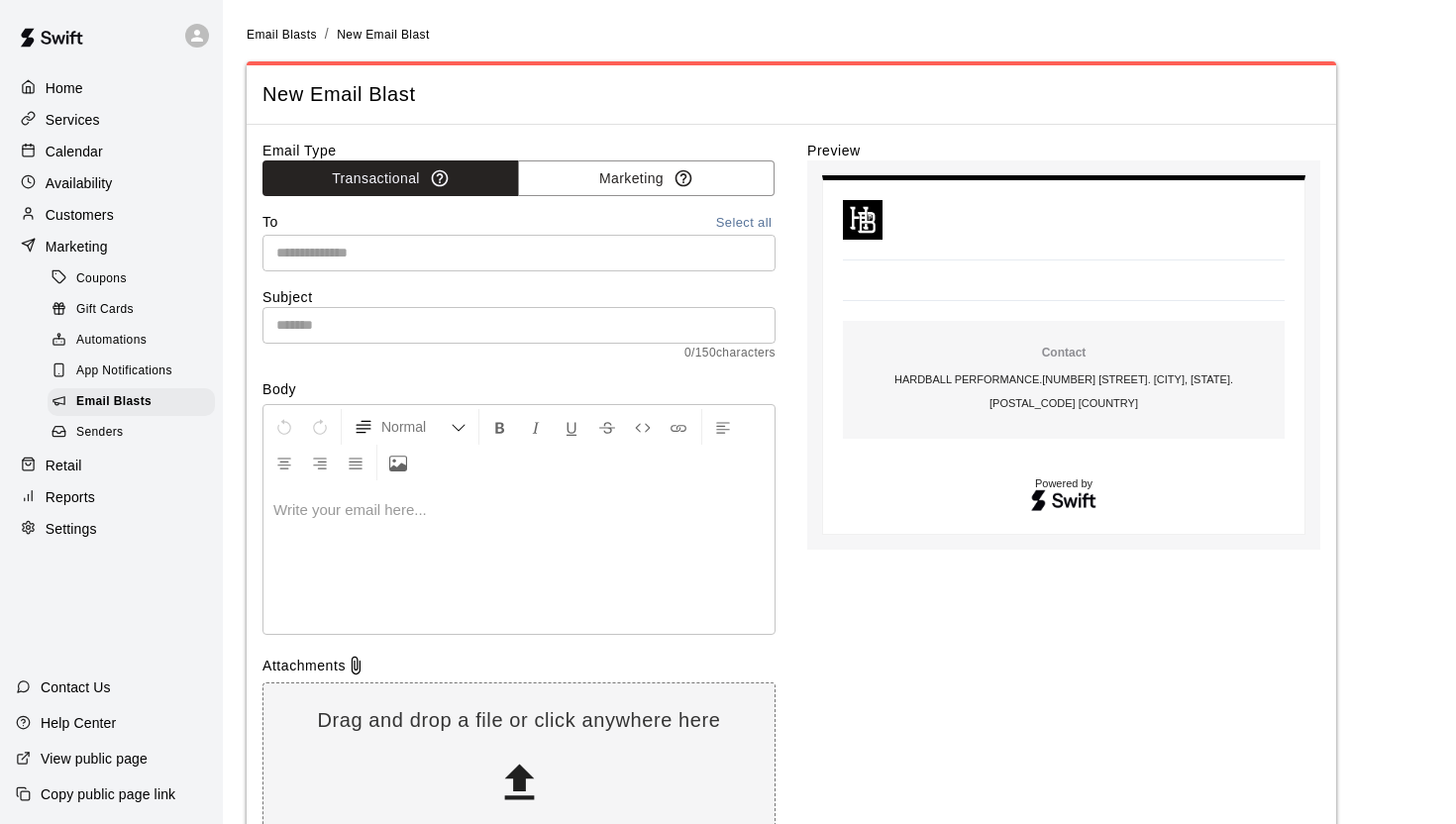 click on "​" at bounding box center (519, 253) 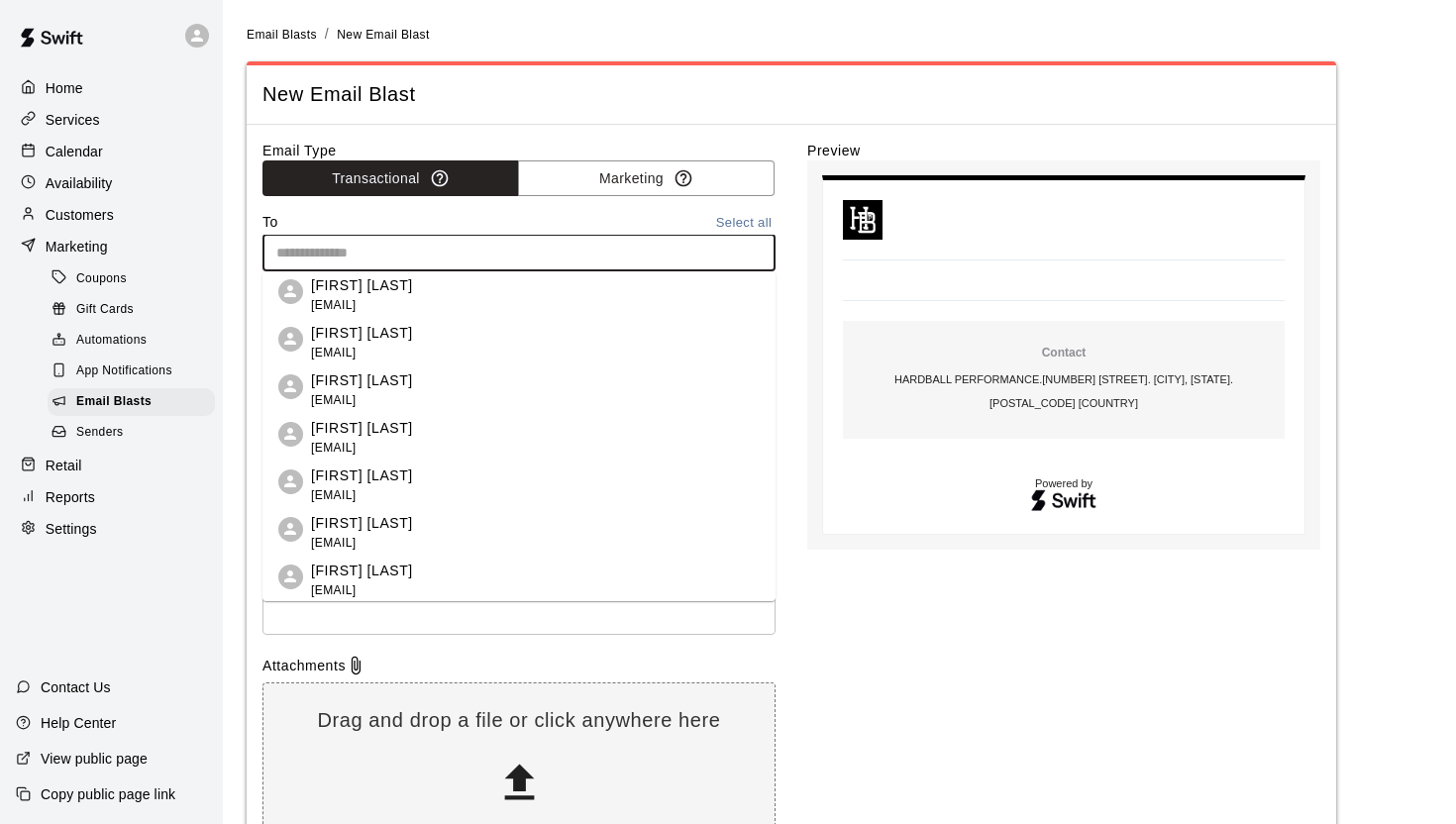 click on "To Select all" at bounding box center [519, 223] 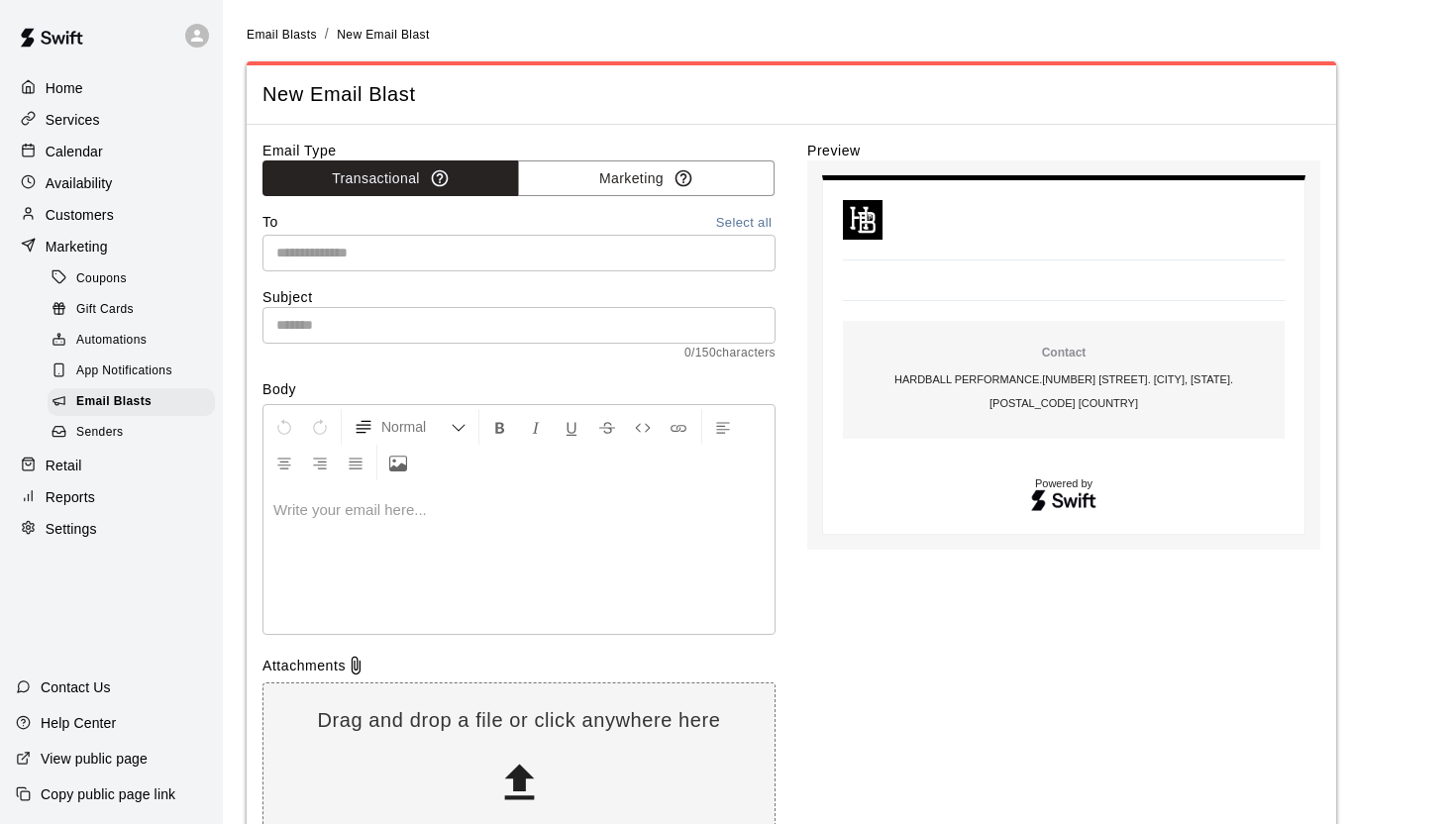 click on "Select all" at bounding box center [744, 223] 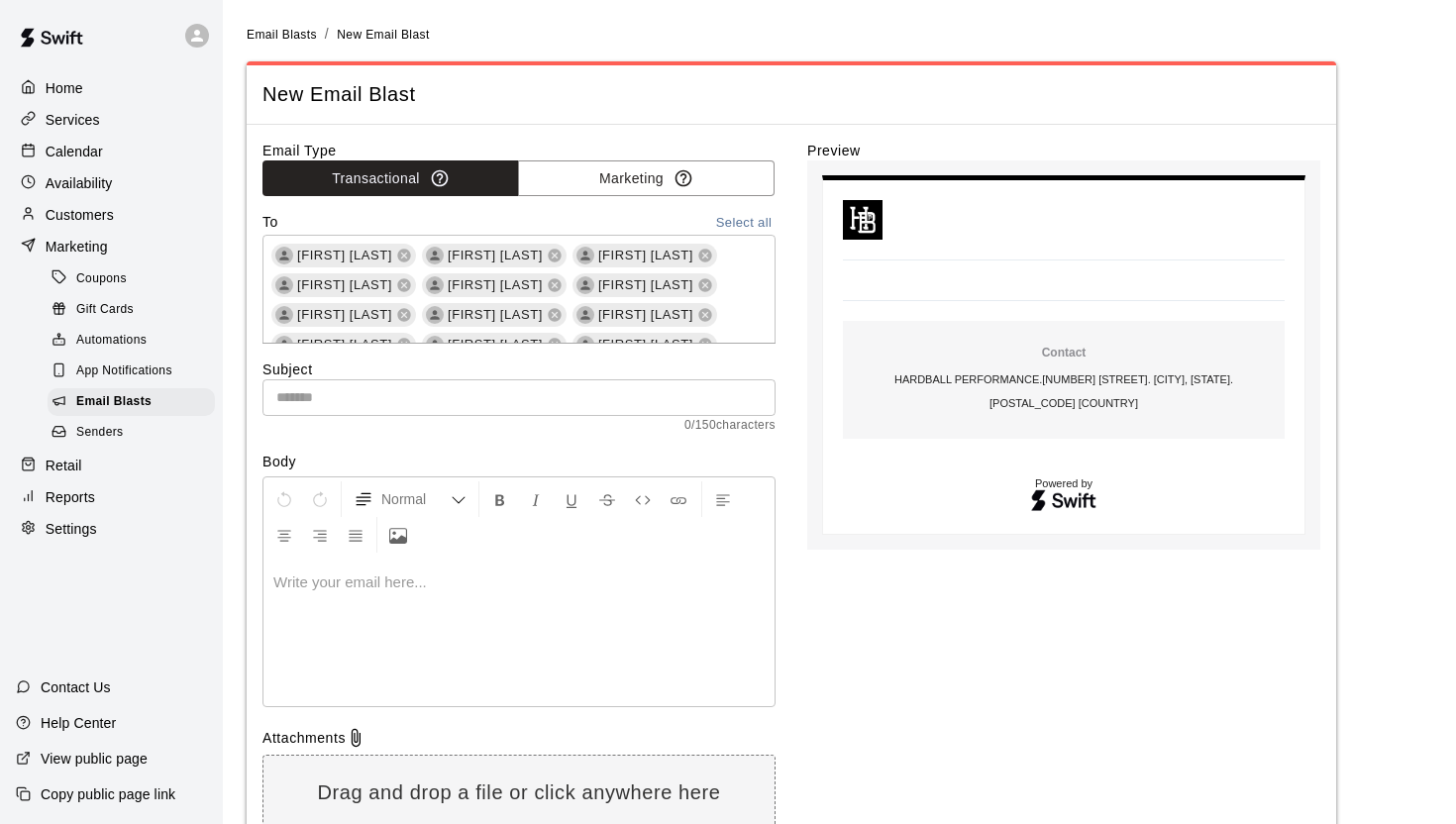 click on "Select all" at bounding box center (744, 223) 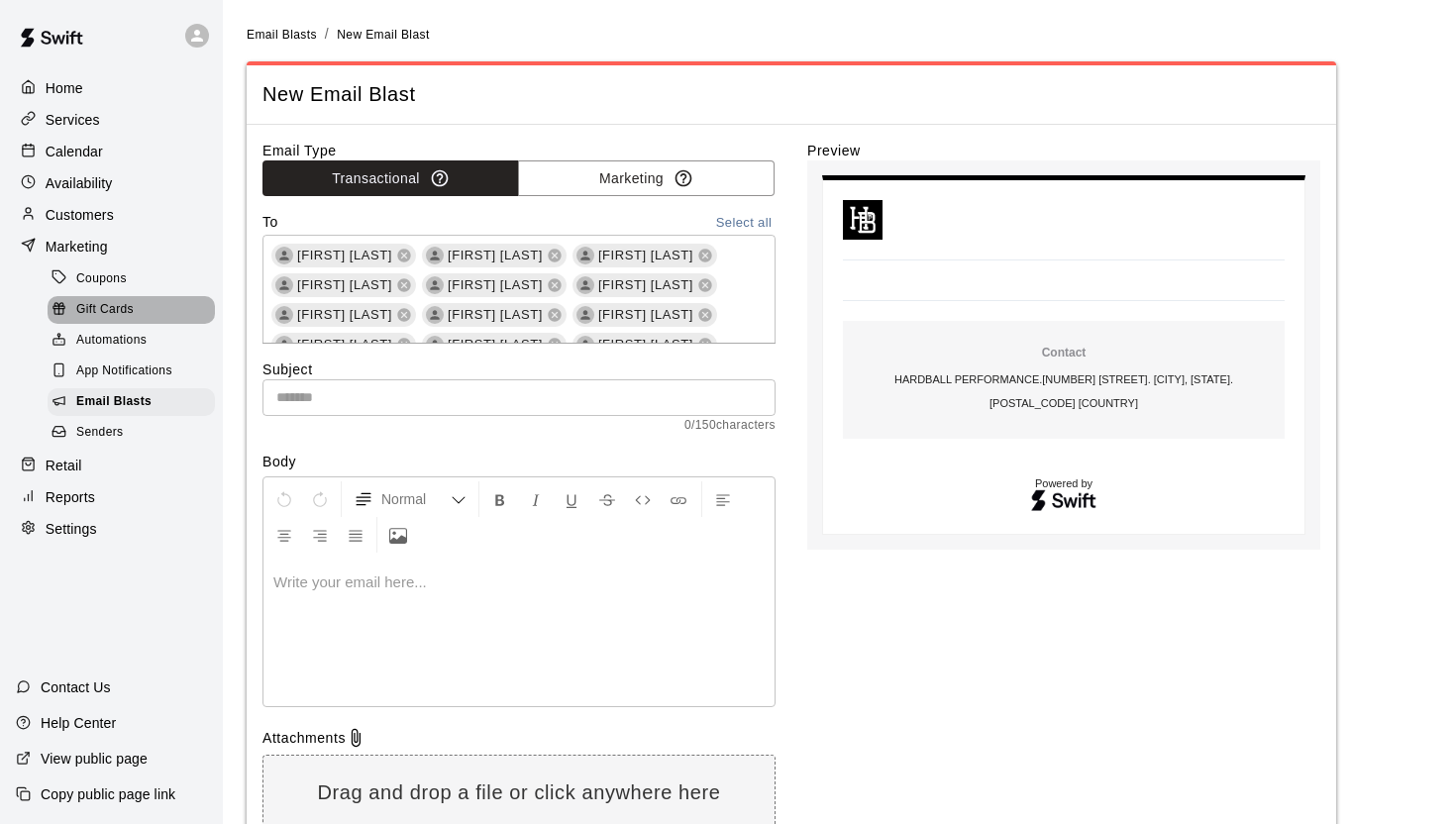 click on "Gift Cards" at bounding box center (105, 310) 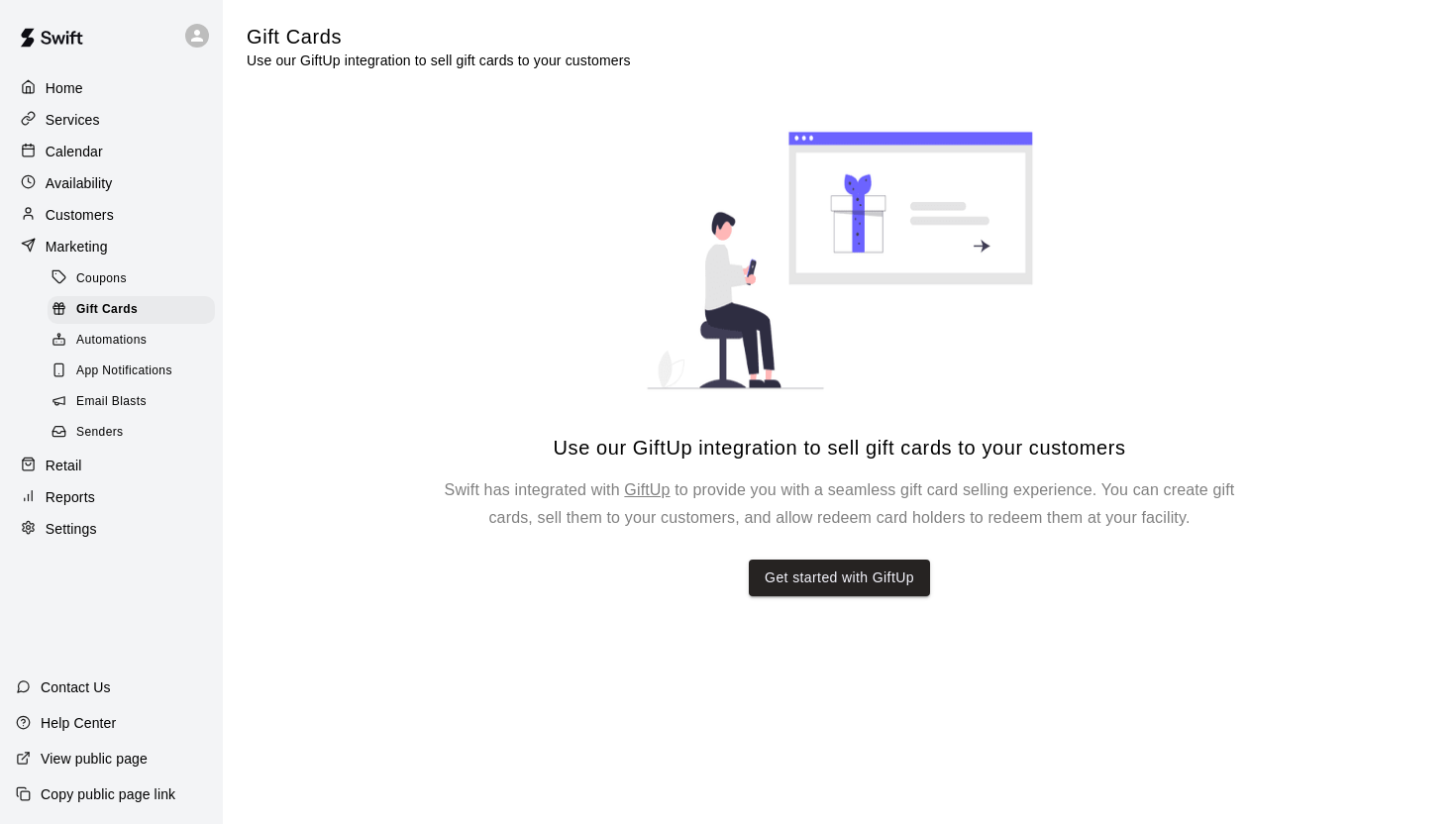 click on "Automations" at bounding box center [111, 341] 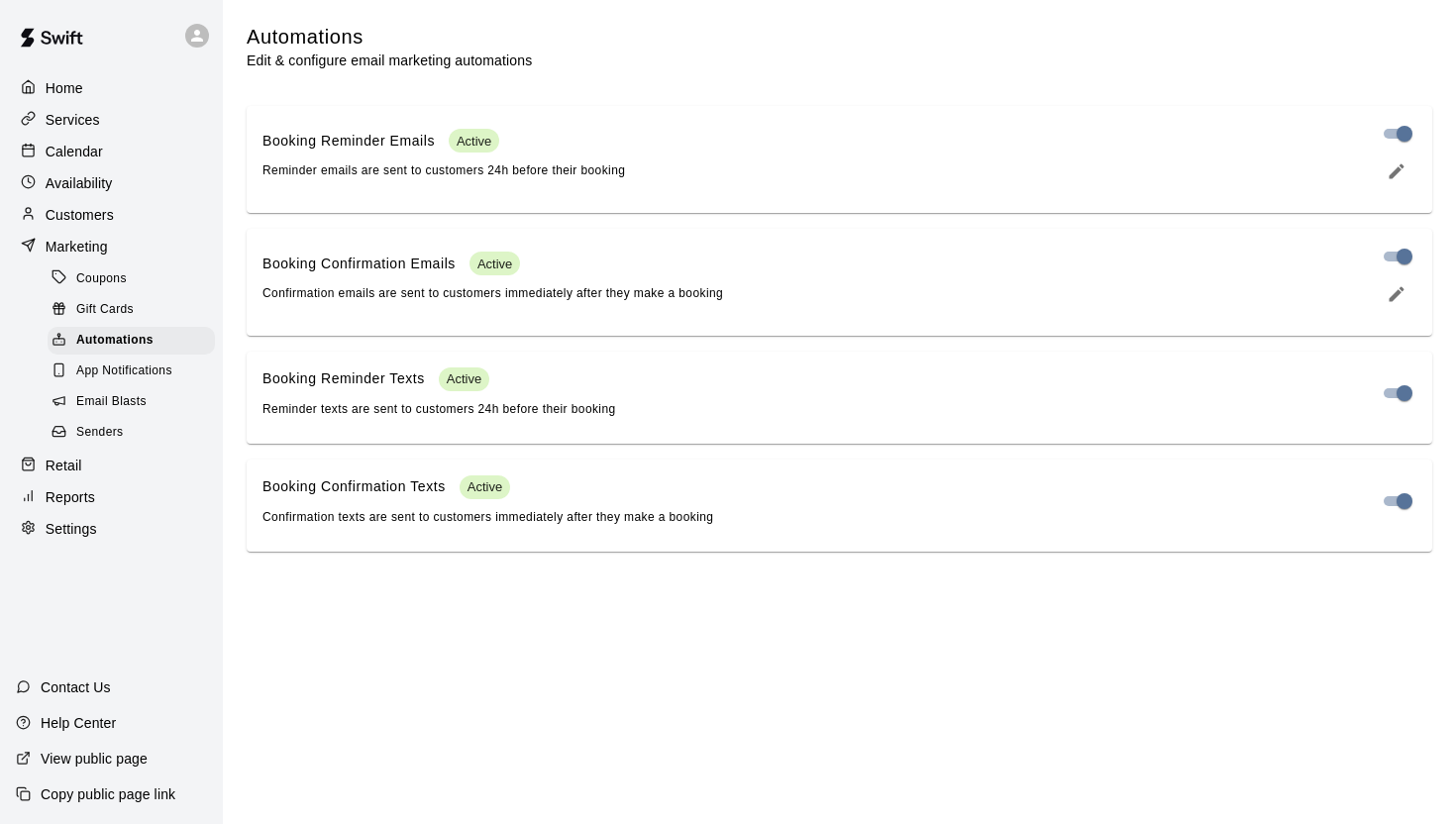 click on "Email Blasts" at bounding box center (111, 402) 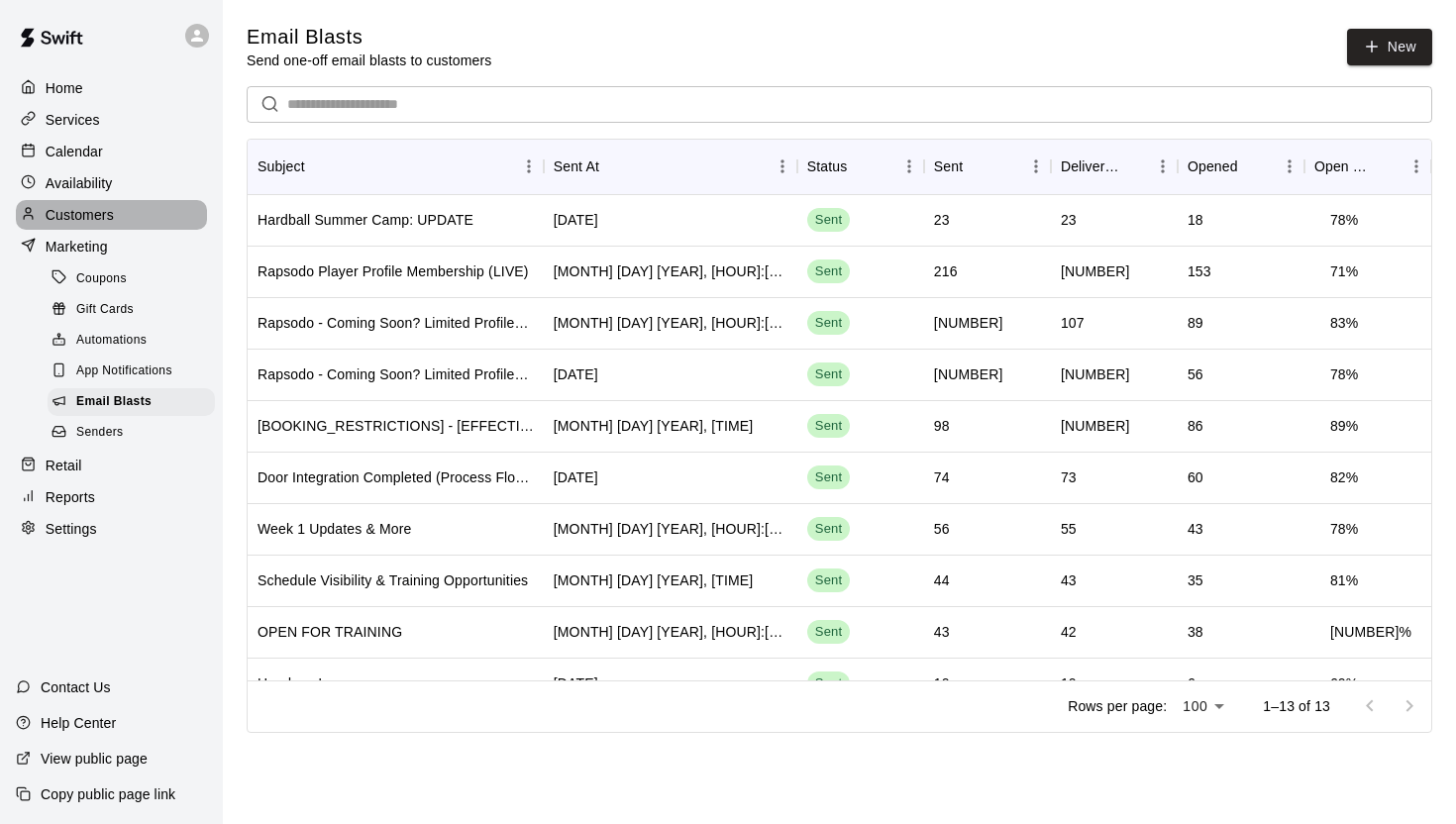 click on "Customers" at bounding box center [111, 215] 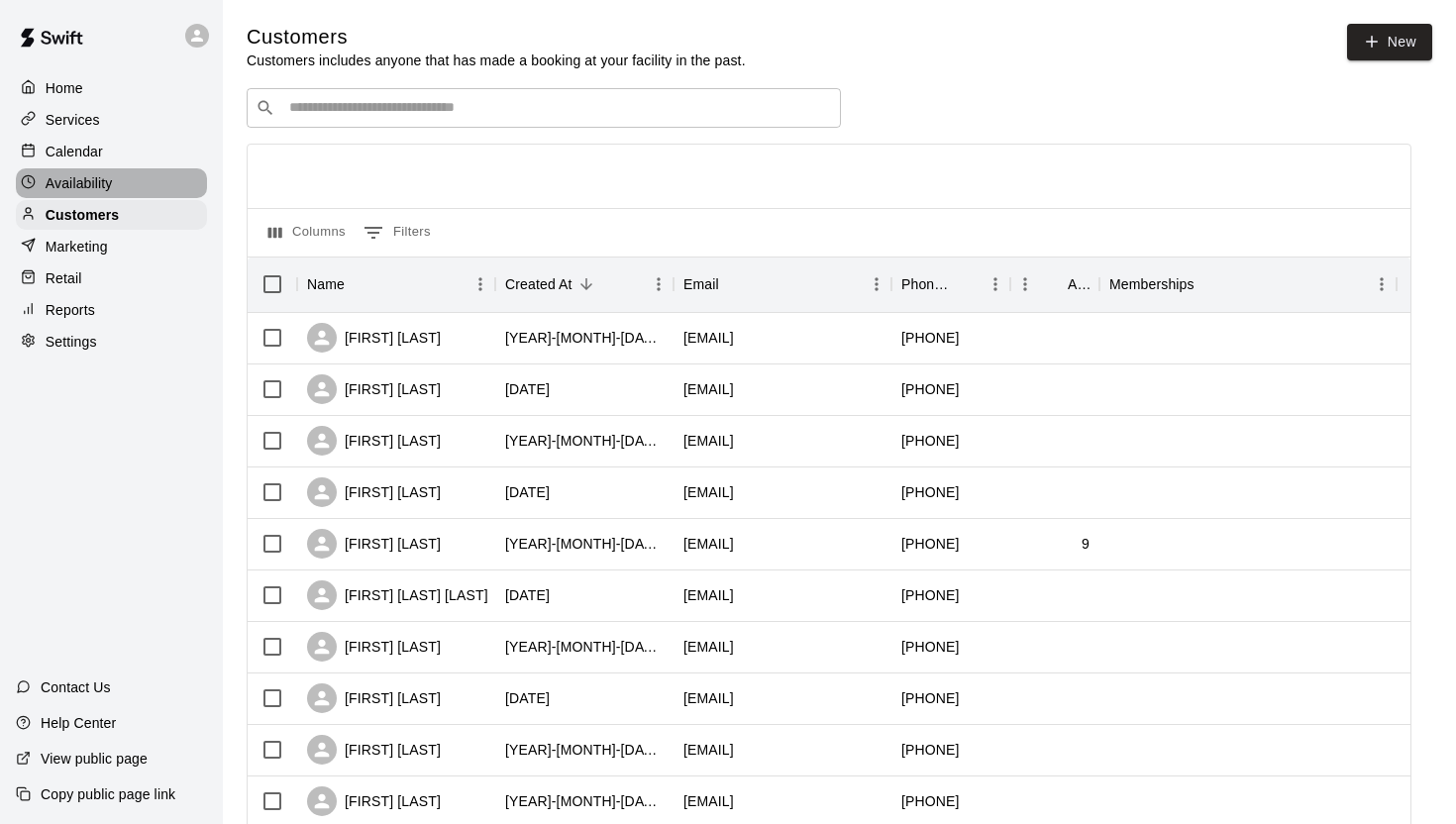 click on "Availability" at bounding box center [111, 183] 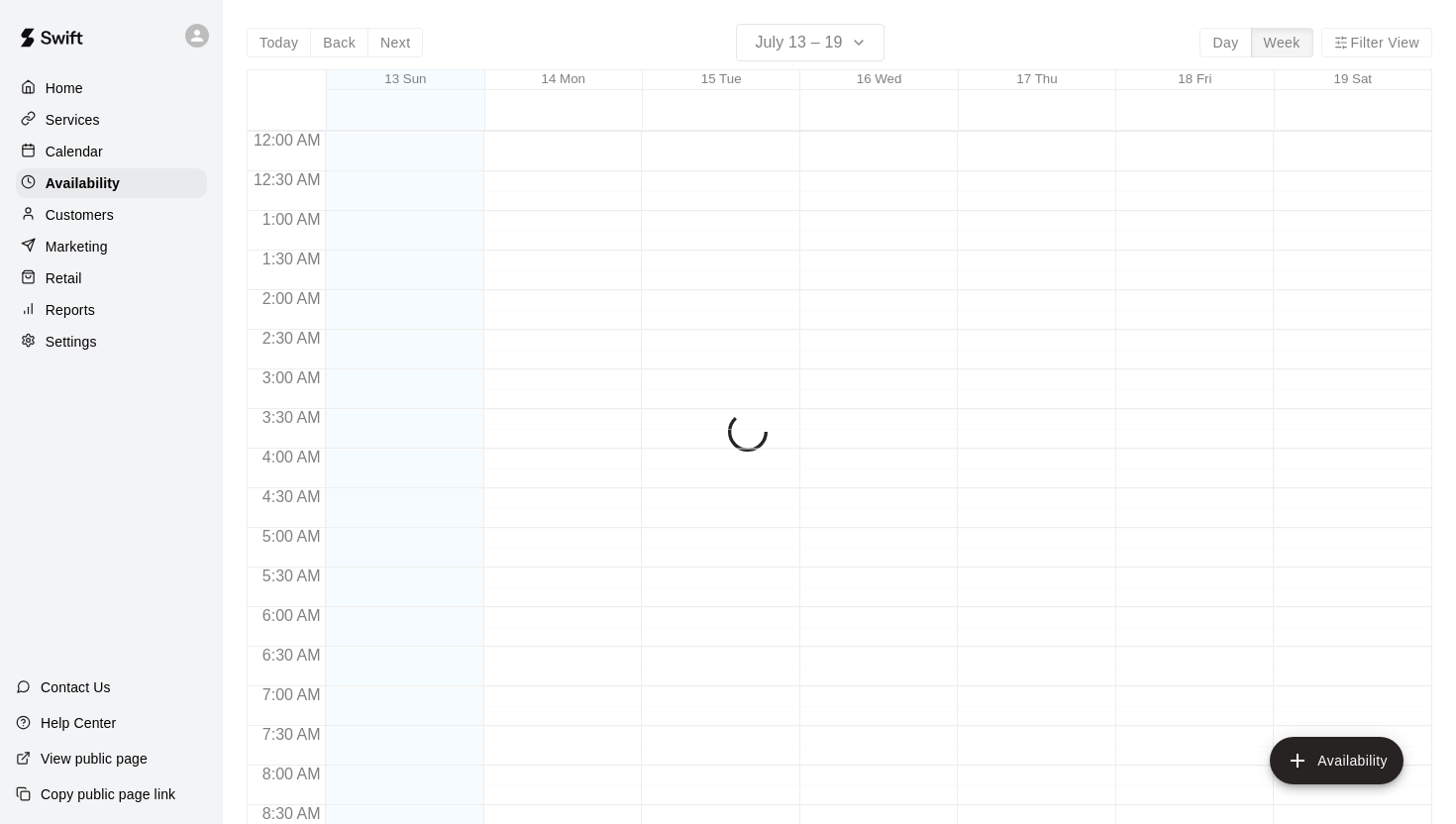 scroll, scrollTop: 1187, scrollLeft: 0, axis: vertical 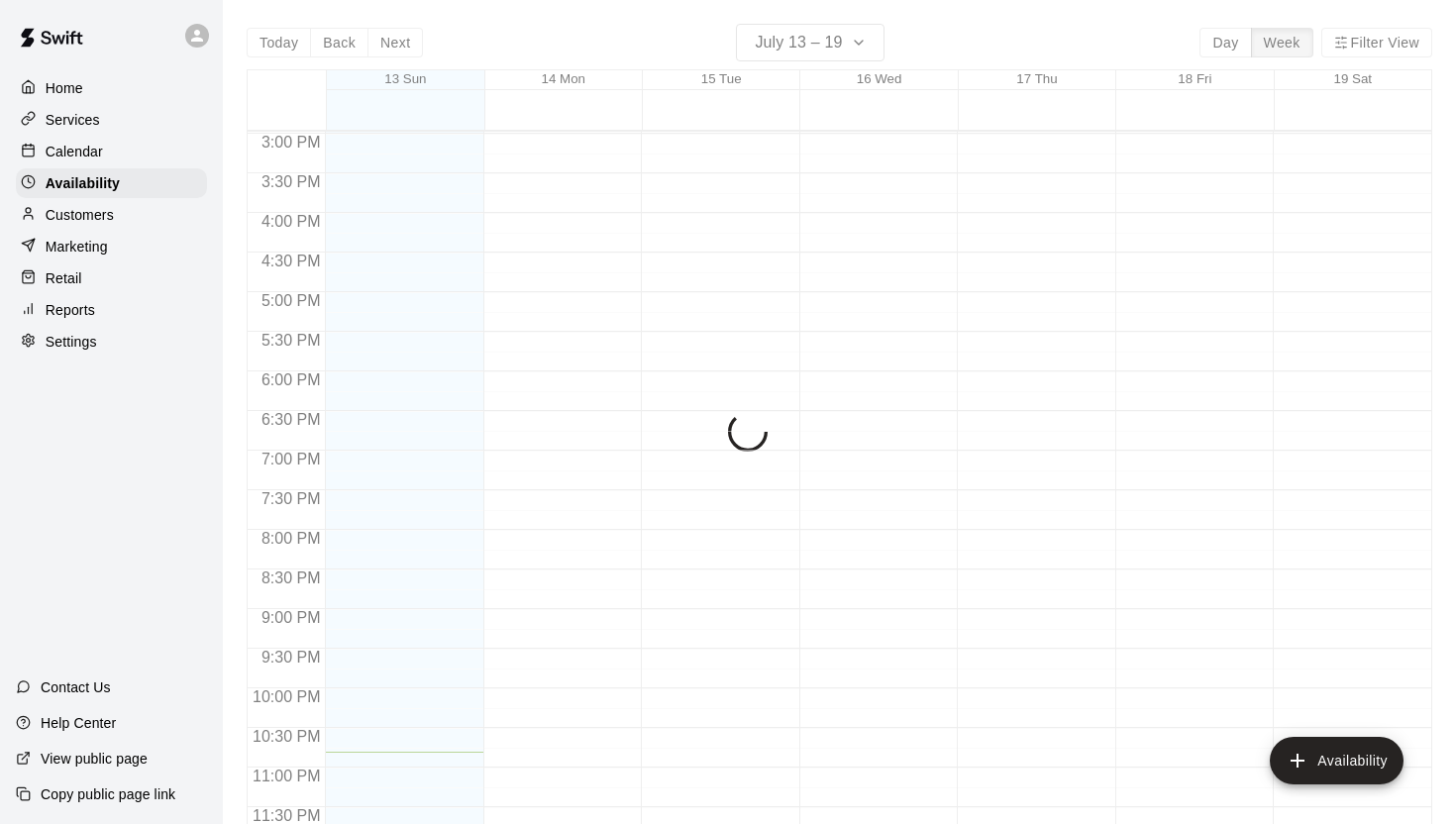 click on "Calendar" at bounding box center [111, 152] 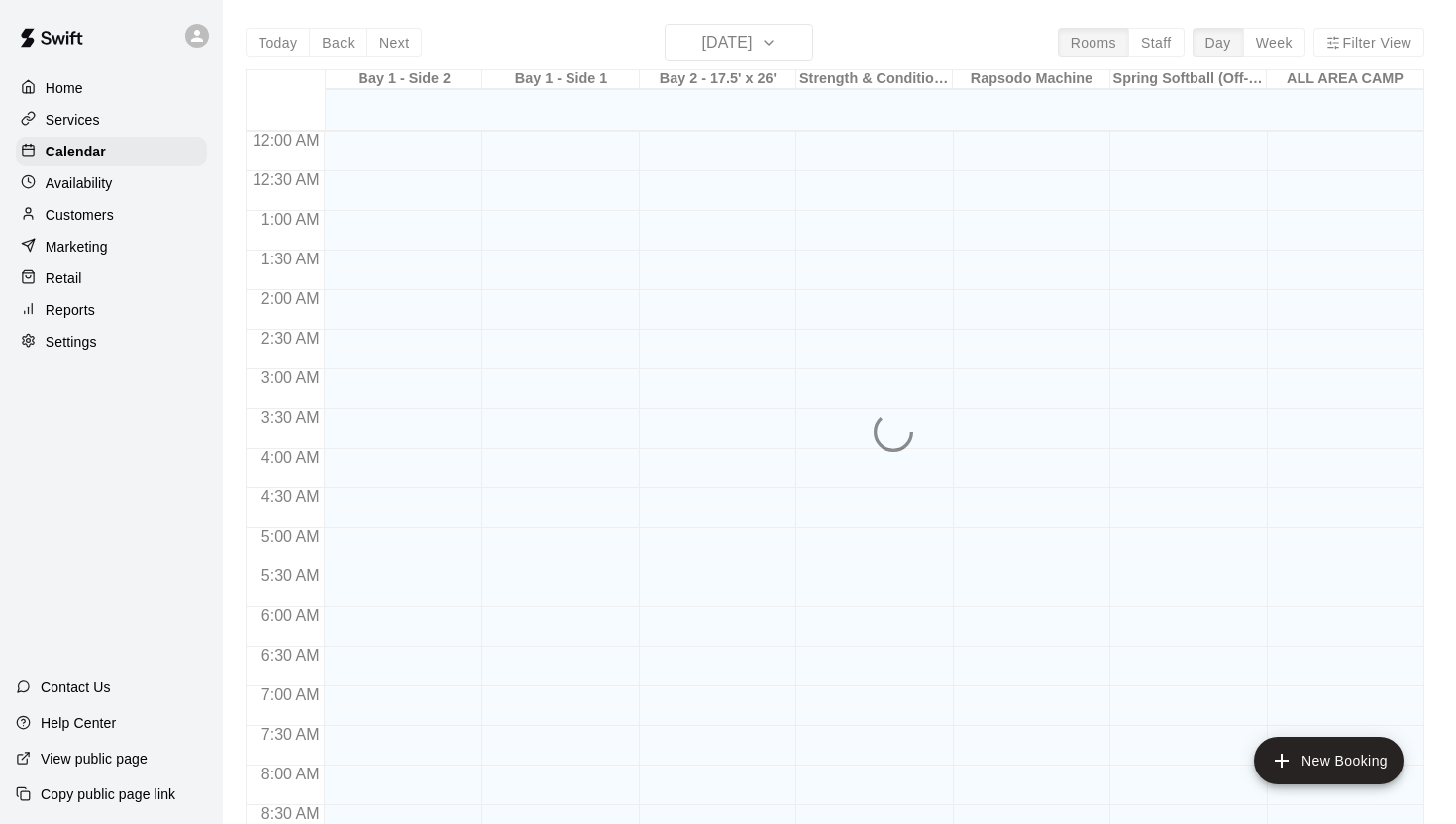 scroll, scrollTop: 1128, scrollLeft: 0, axis: vertical 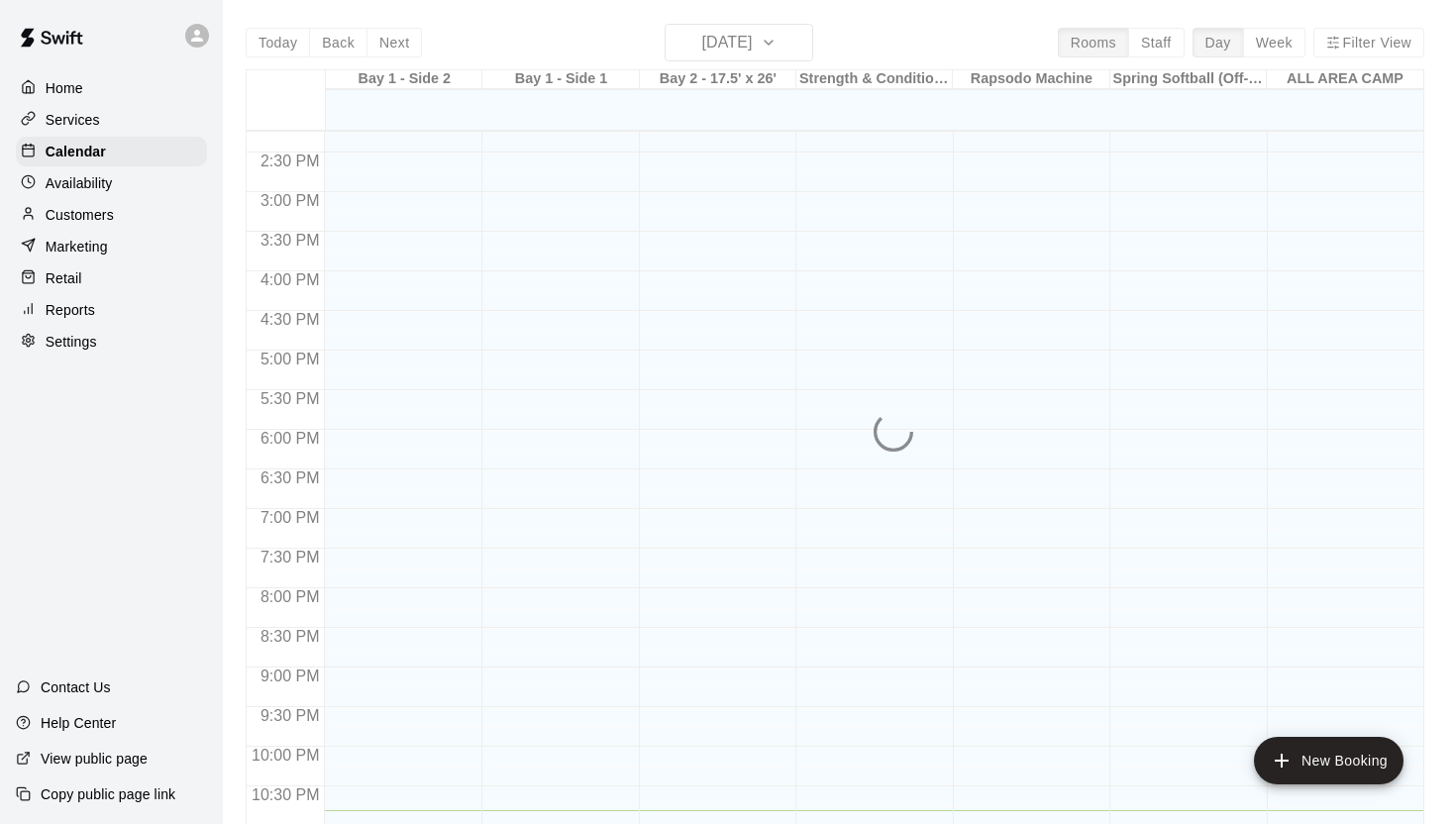 click on "Services" at bounding box center (111, 120) 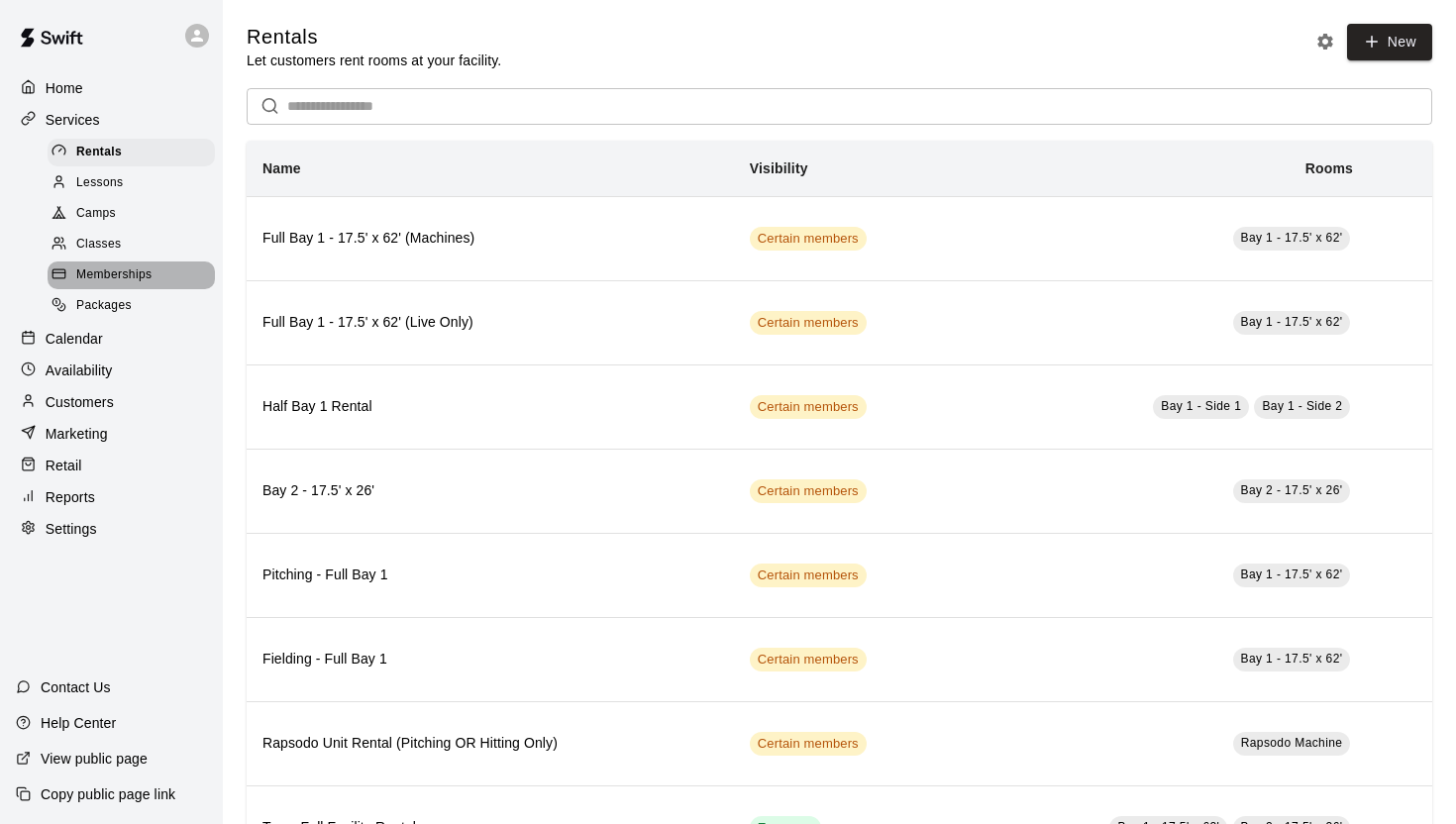 click on "Memberships" at bounding box center (114, 275) 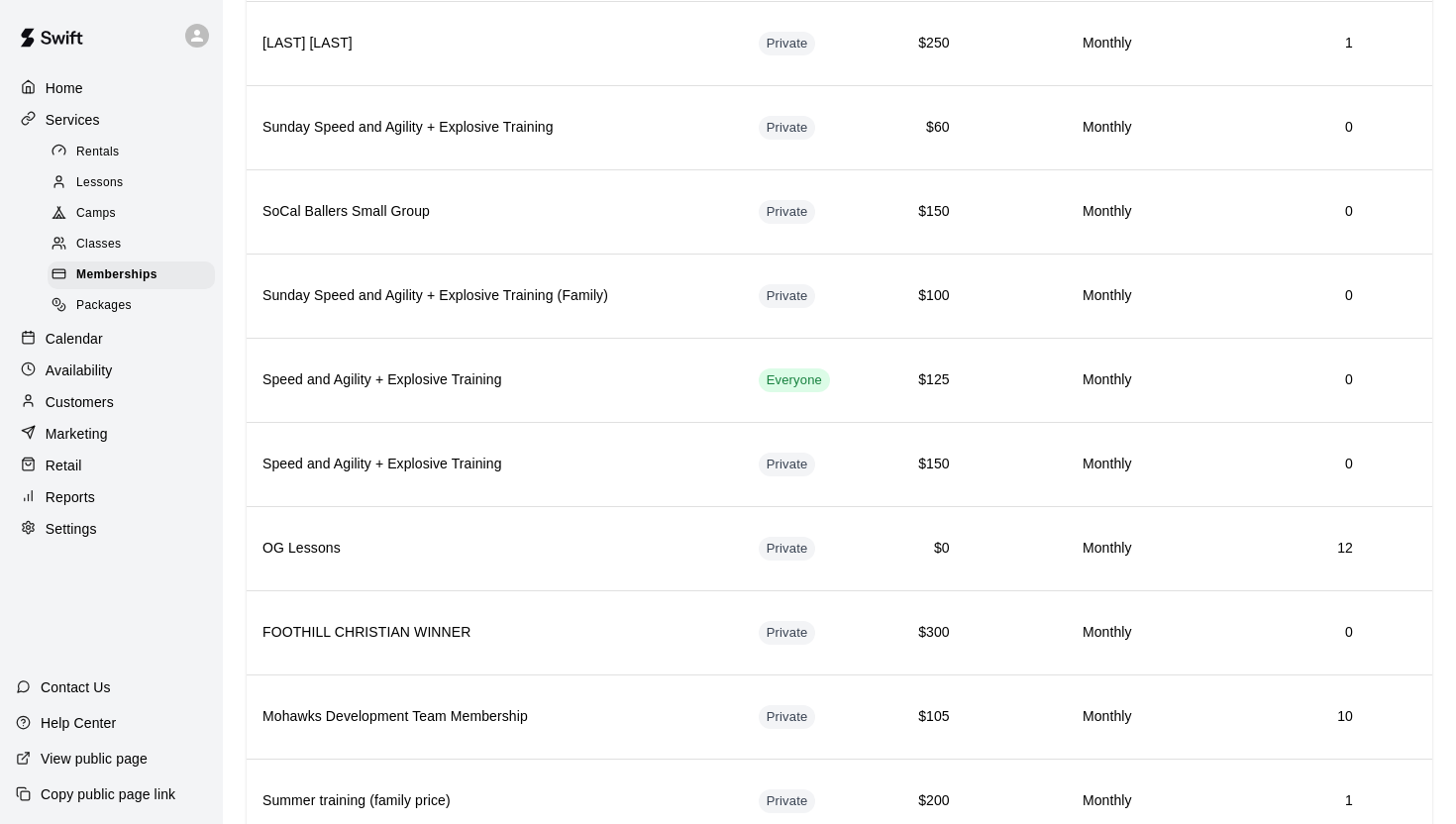 scroll, scrollTop: 1196, scrollLeft: 0, axis: vertical 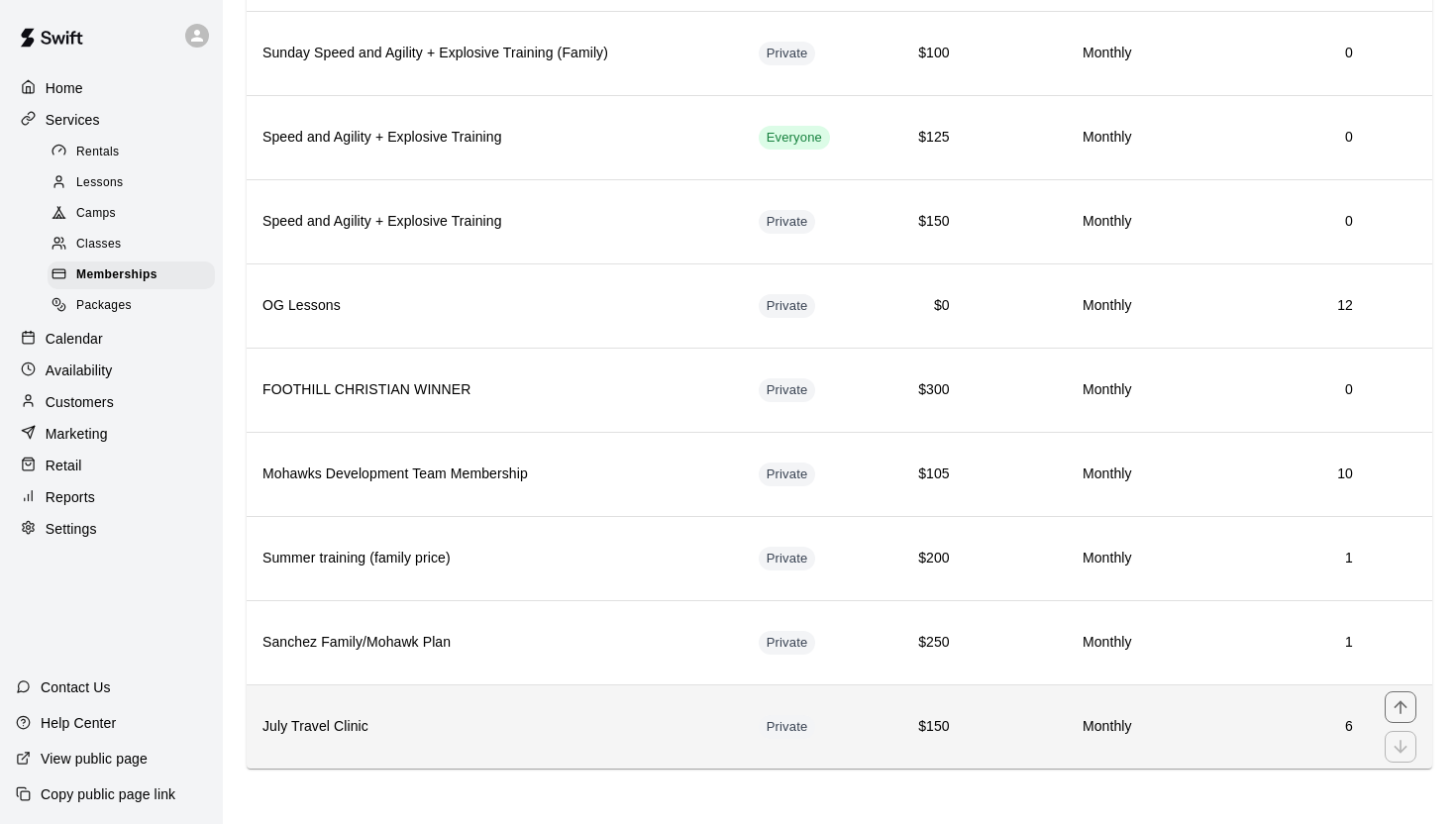 click on "July Travel Clinic" at bounding box center [494, 726] 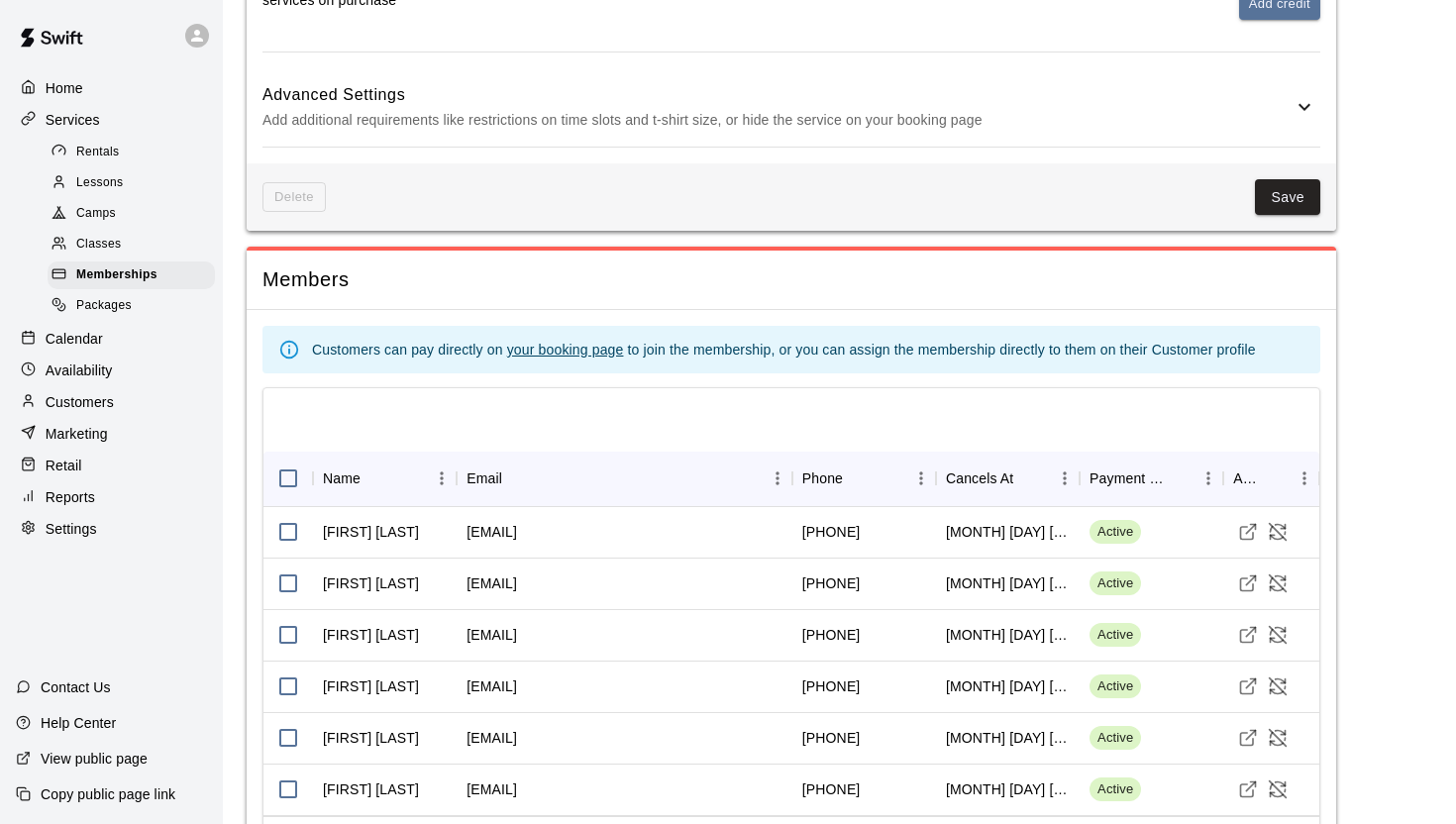 scroll, scrollTop: 1102, scrollLeft: 0, axis: vertical 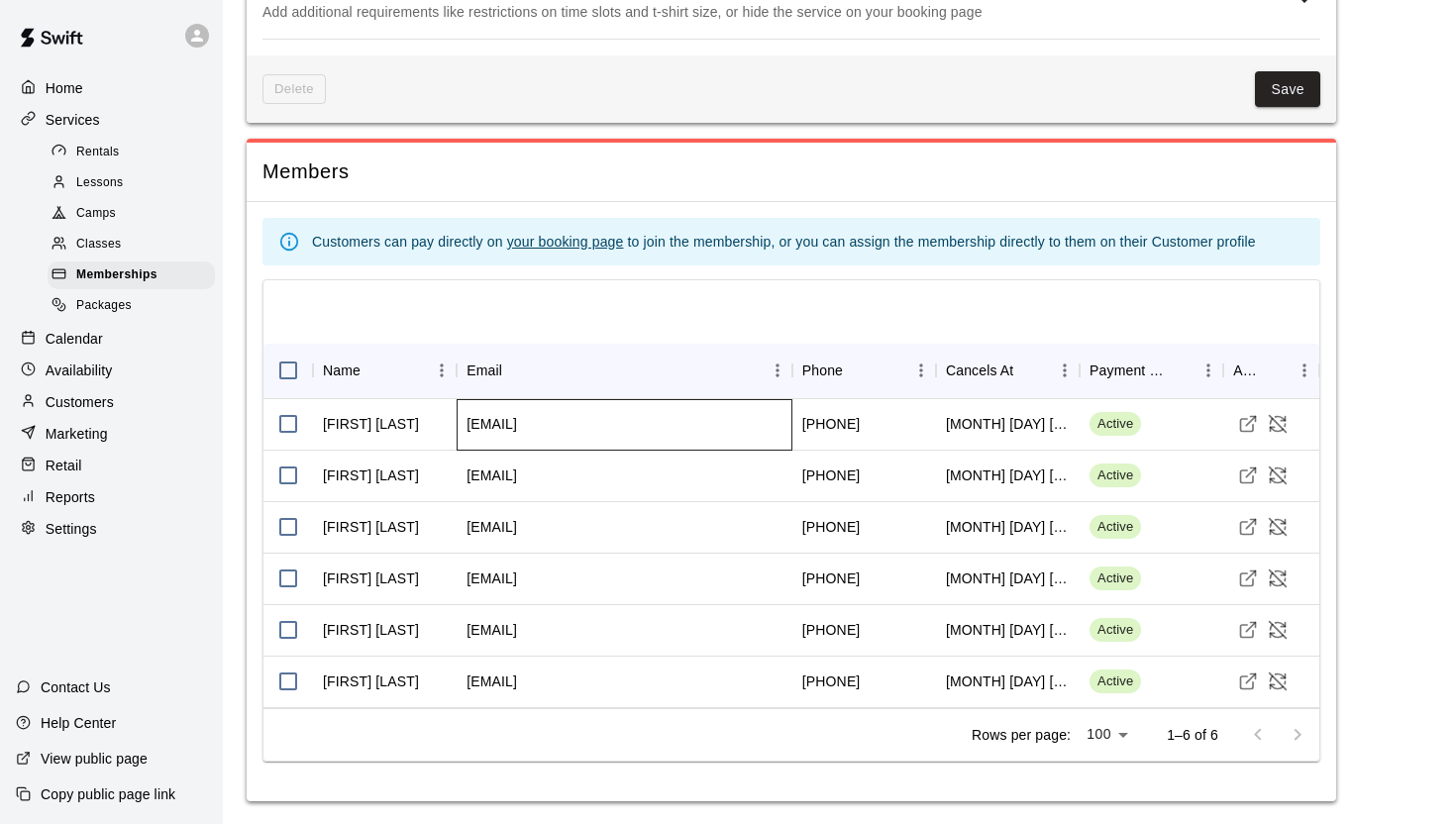 drag, startPoint x: 468, startPoint y: 424, endPoint x: 664, endPoint y: 419, distance: 196.06377 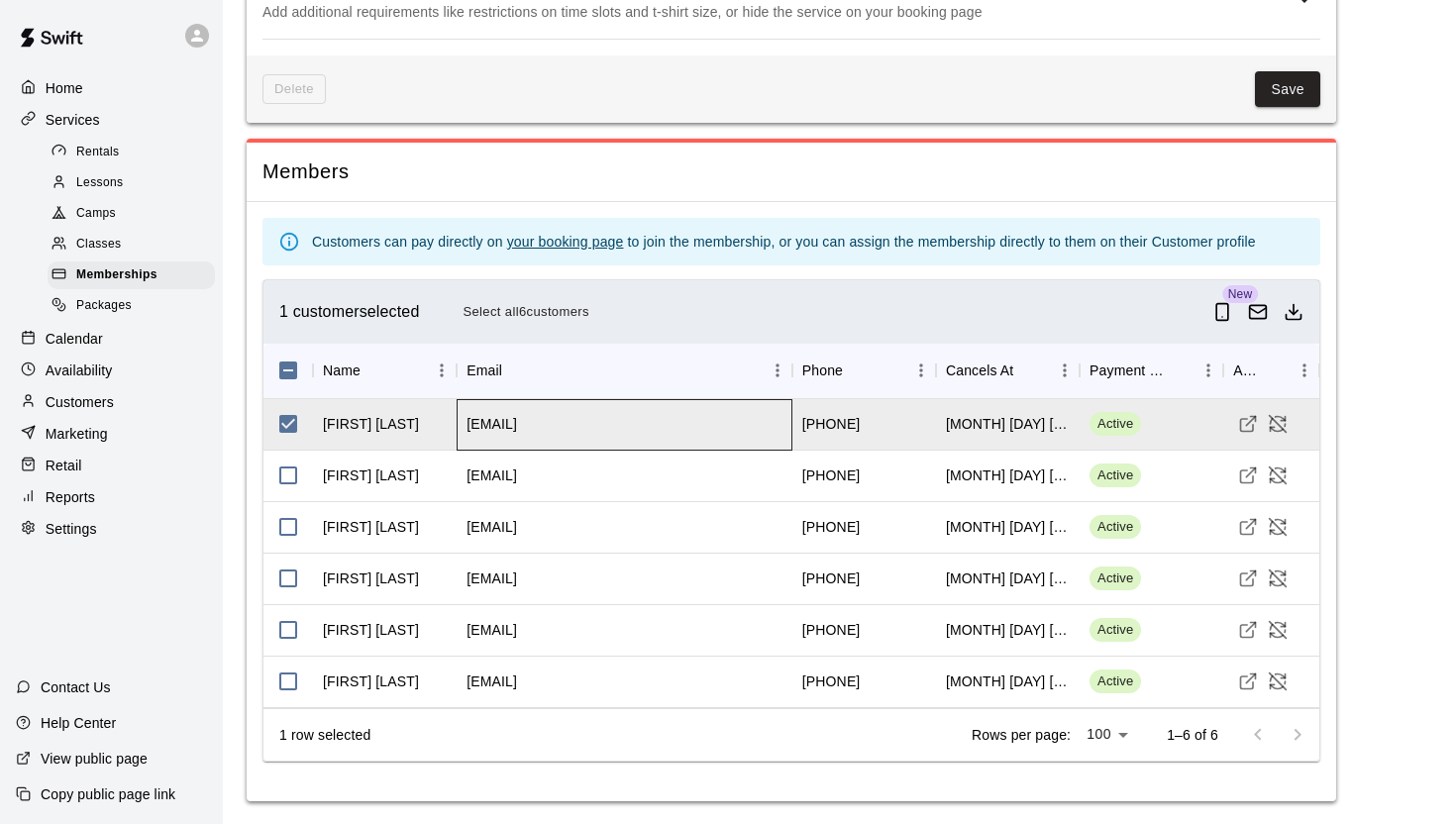copy on "[EMAIL]" 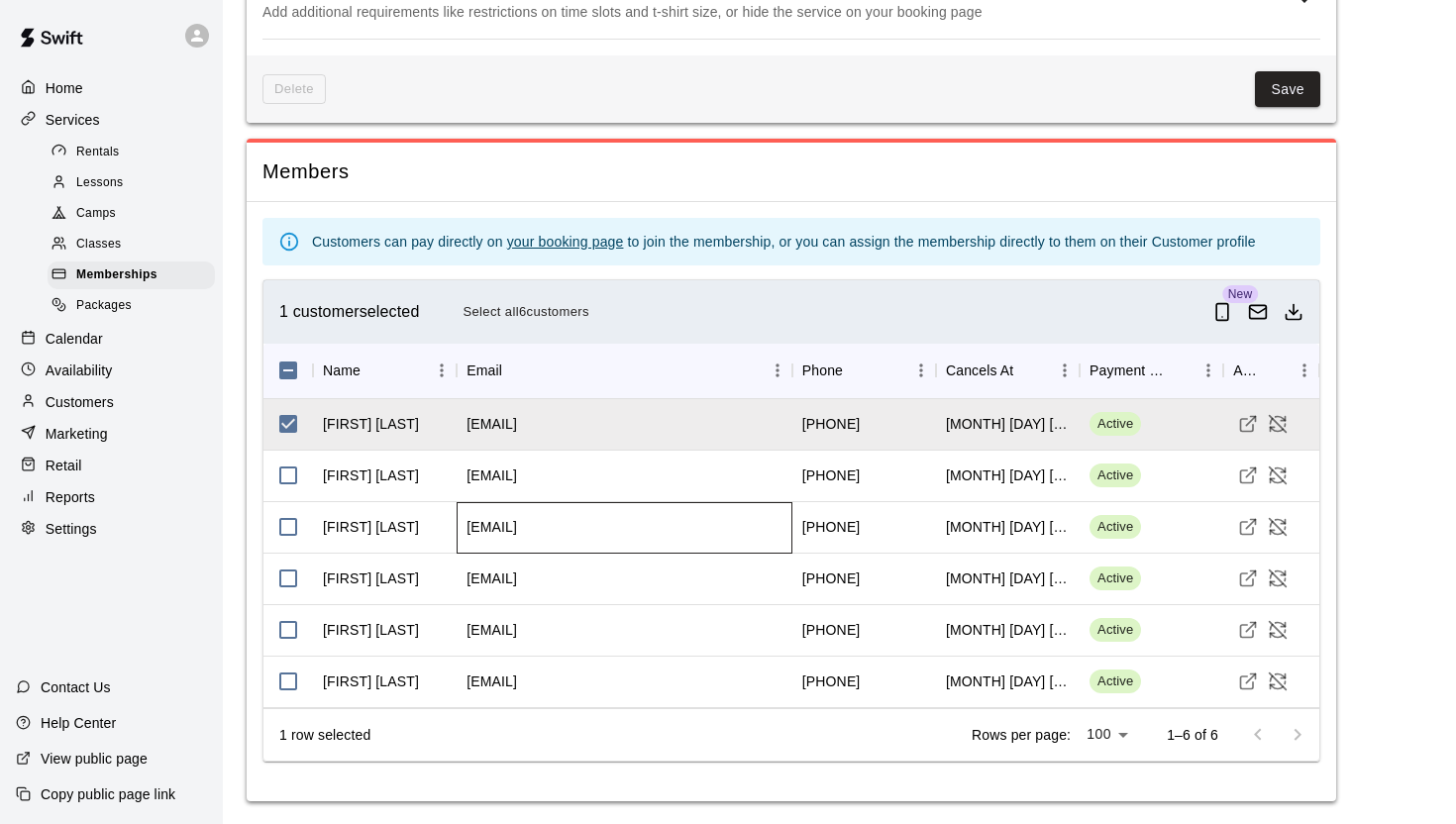 drag, startPoint x: 647, startPoint y: 529, endPoint x: 444, endPoint y: 522, distance: 203.12065 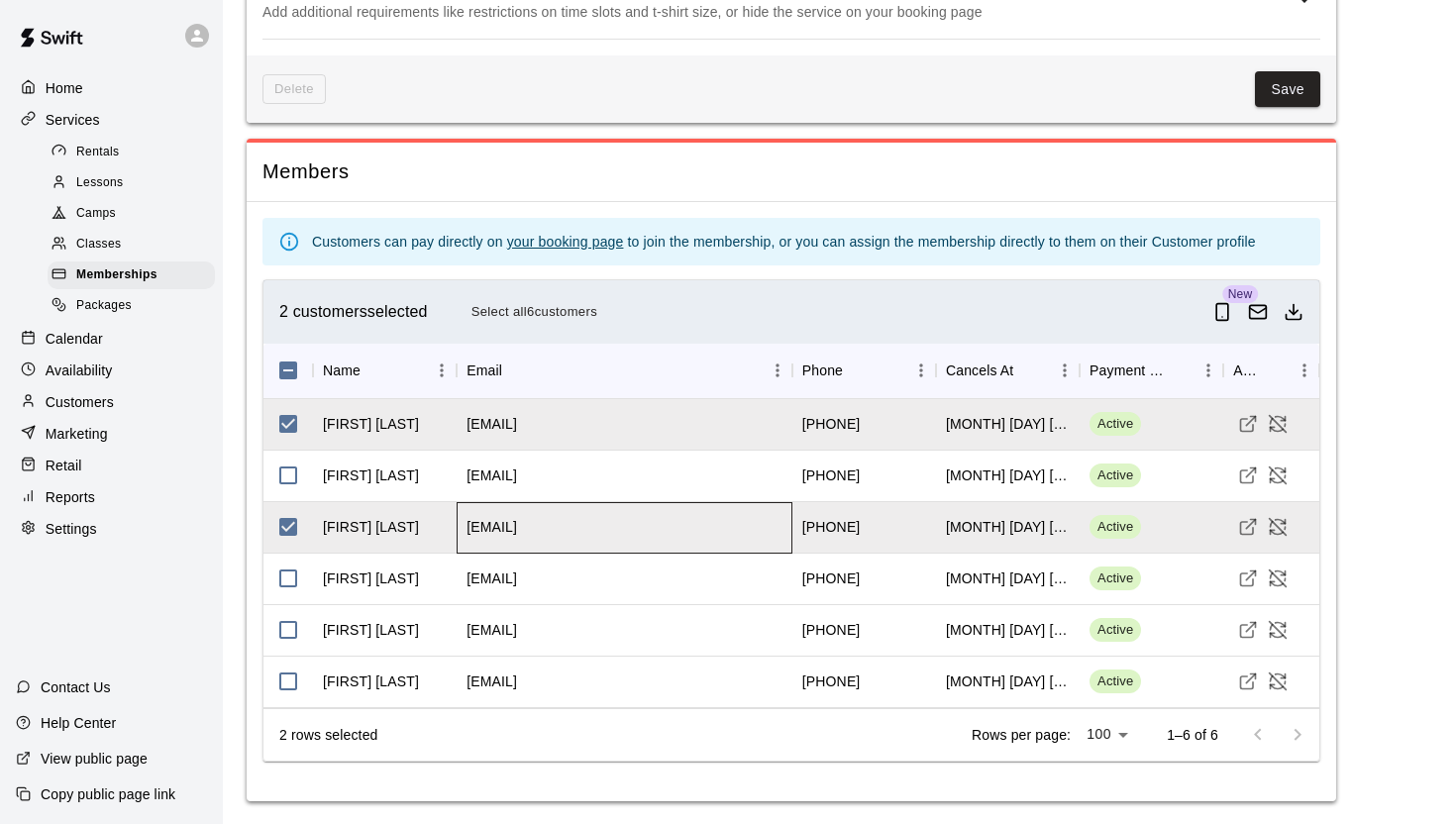 copy on "[EMAIL]" 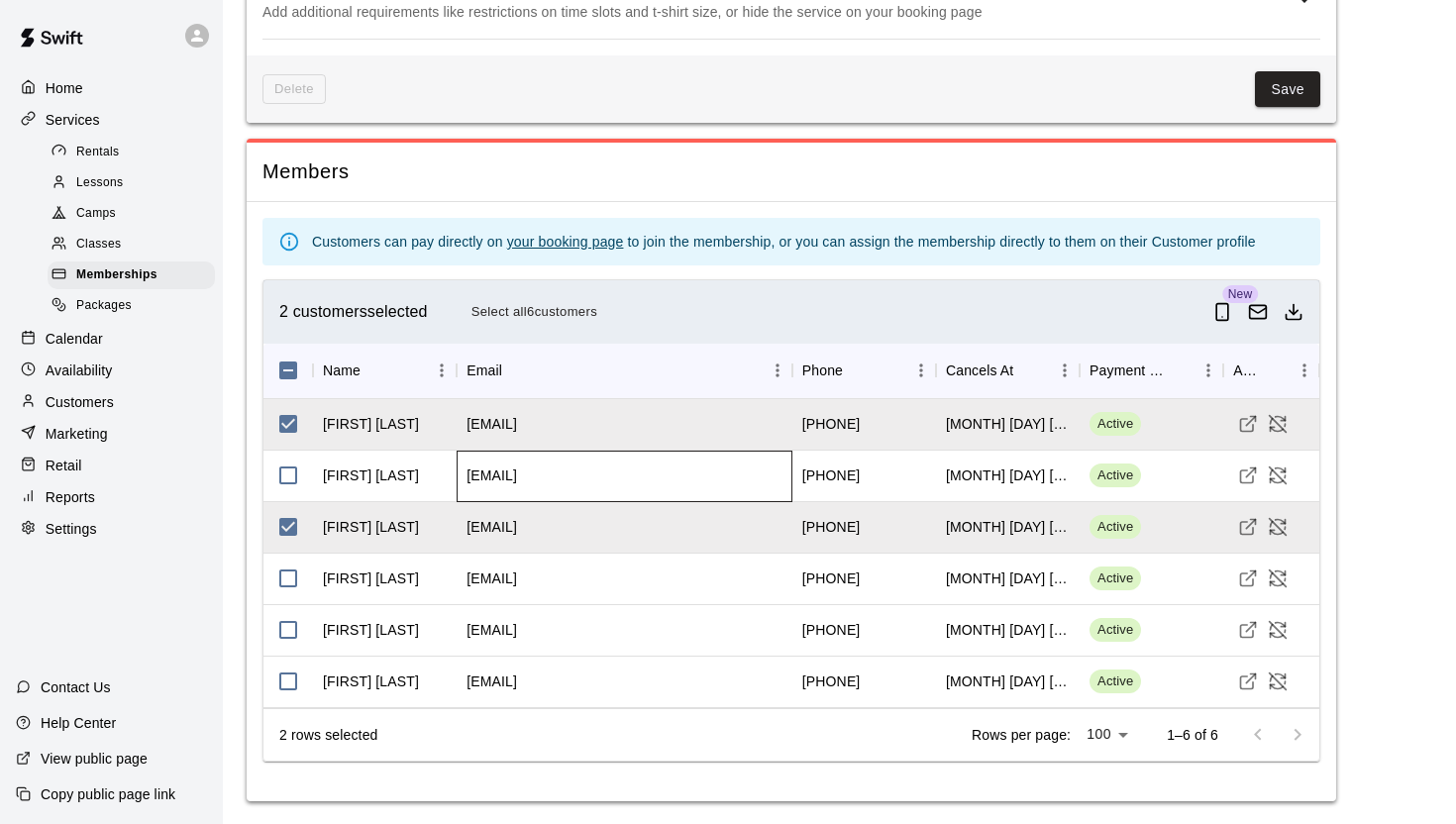 drag, startPoint x: 629, startPoint y: 475, endPoint x: 457, endPoint y: 482, distance: 172.14238 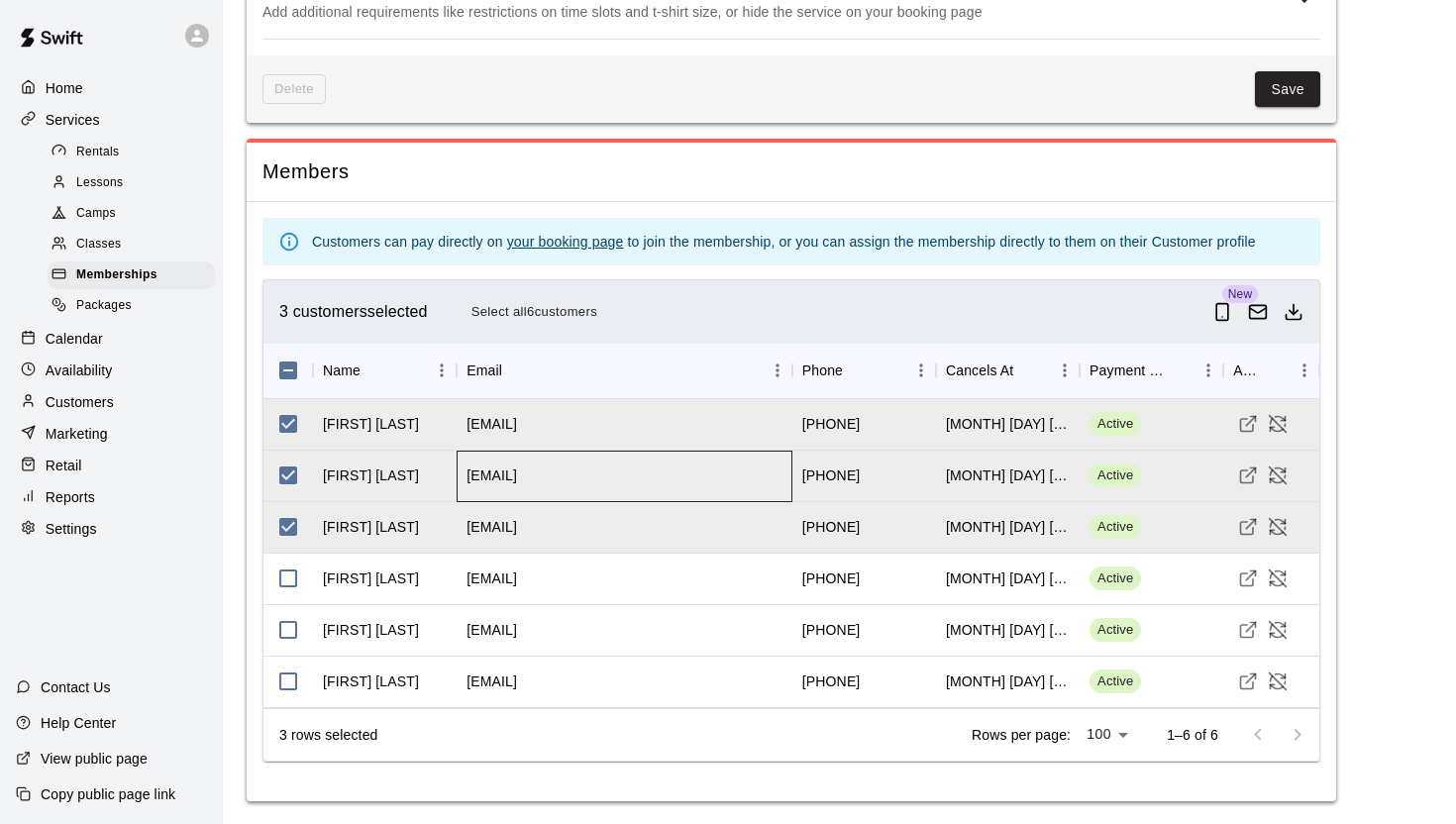 copy on "[EMAIL]" 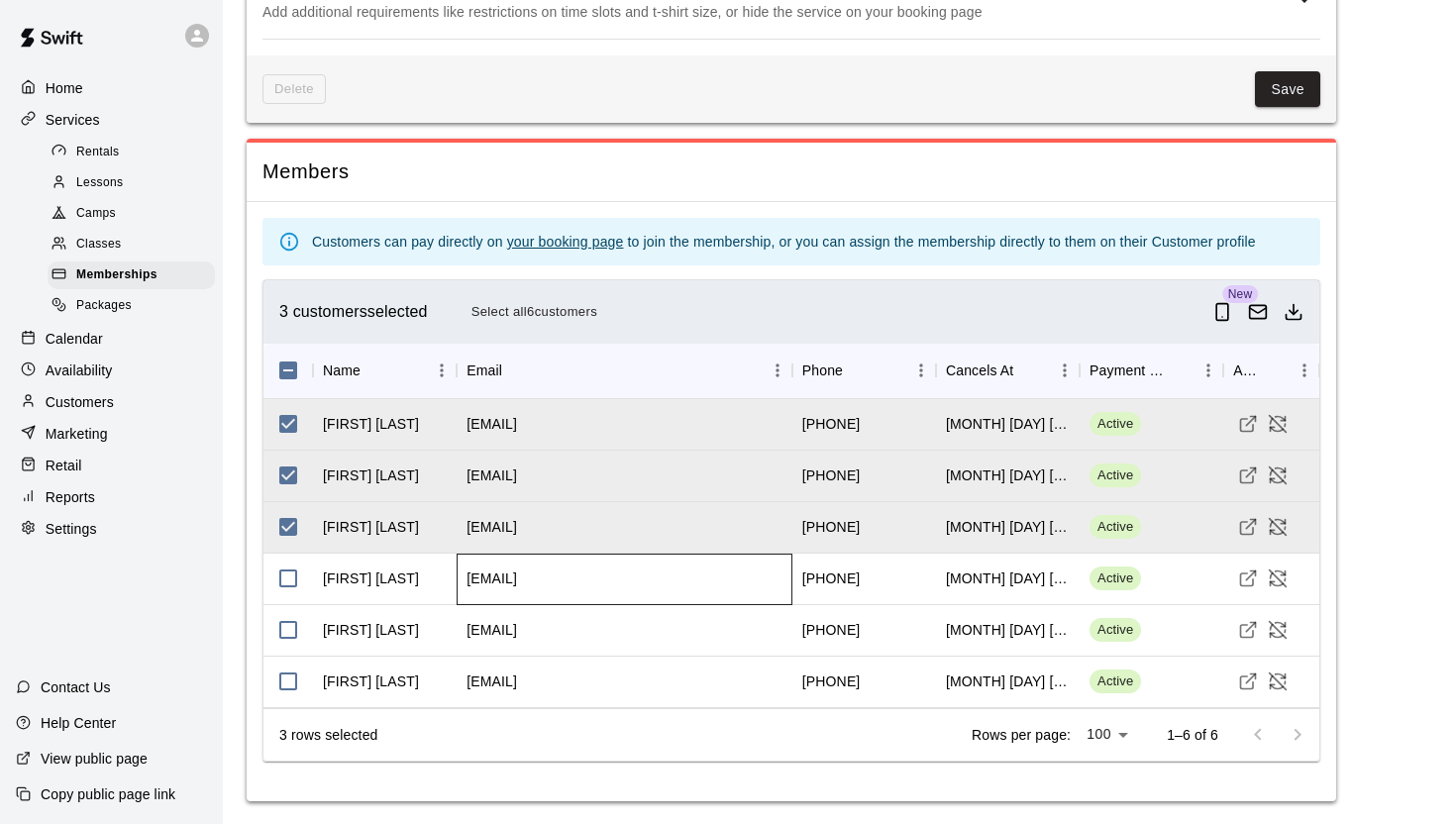 drag, startPoint x: 668, startPoint y: 575, endPoint x: 455, endPoint y: 582, distance: 213.11499 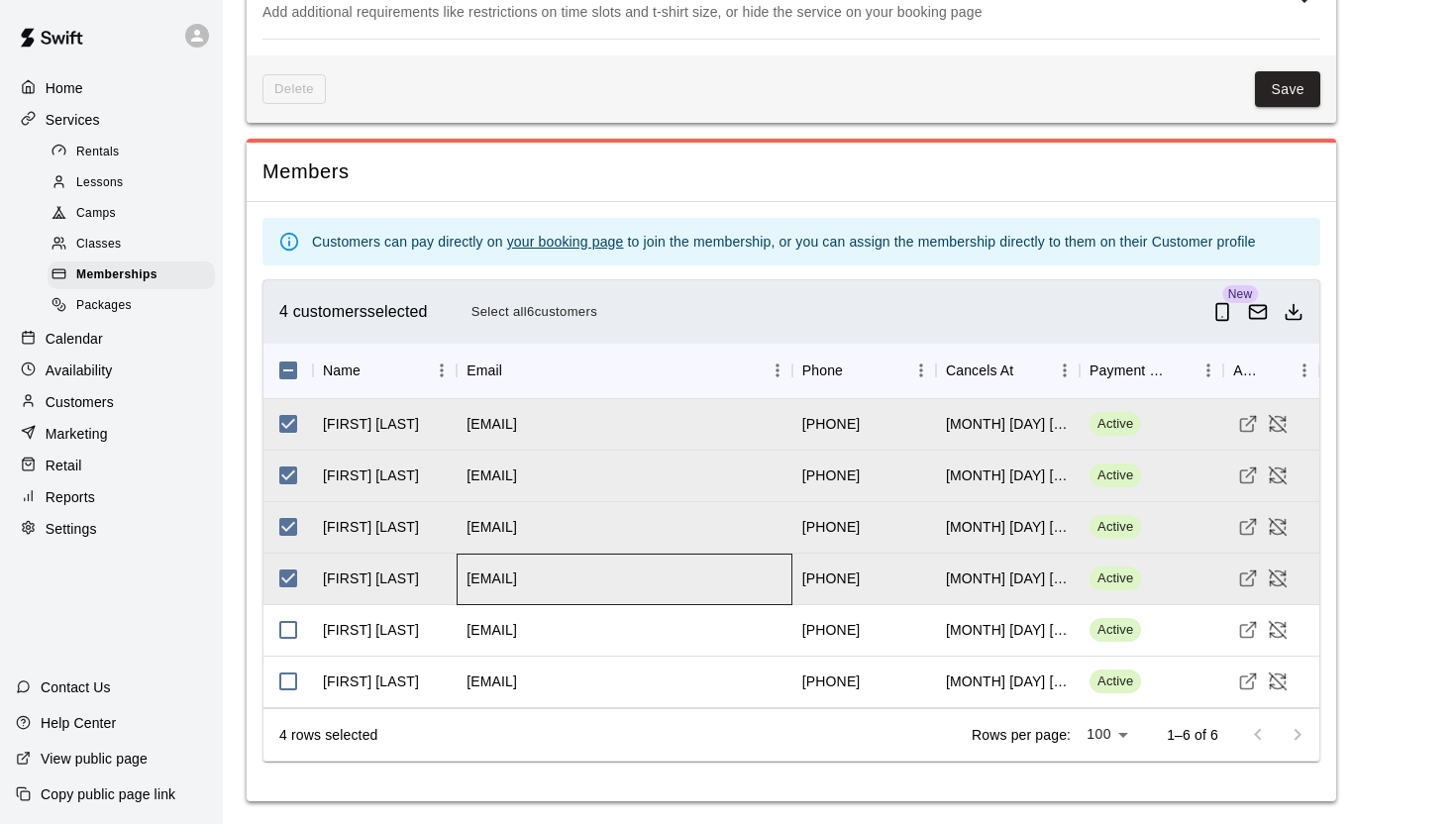 copy on "[EMAIL]" 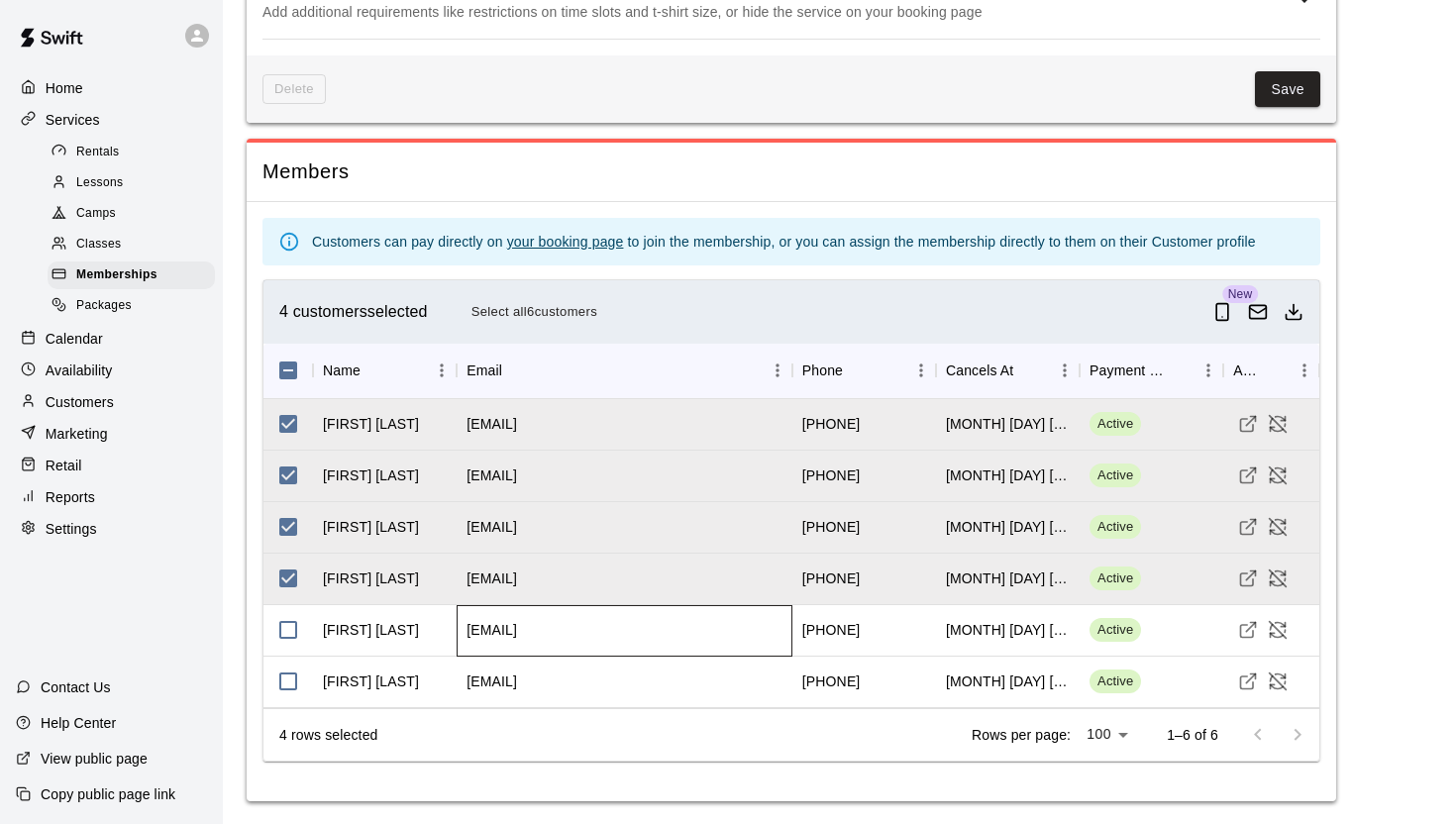drag, startPoint x: 621, startPoint y: 632, endPoint x: 468, endPoint y: 631, distance: 153.00327 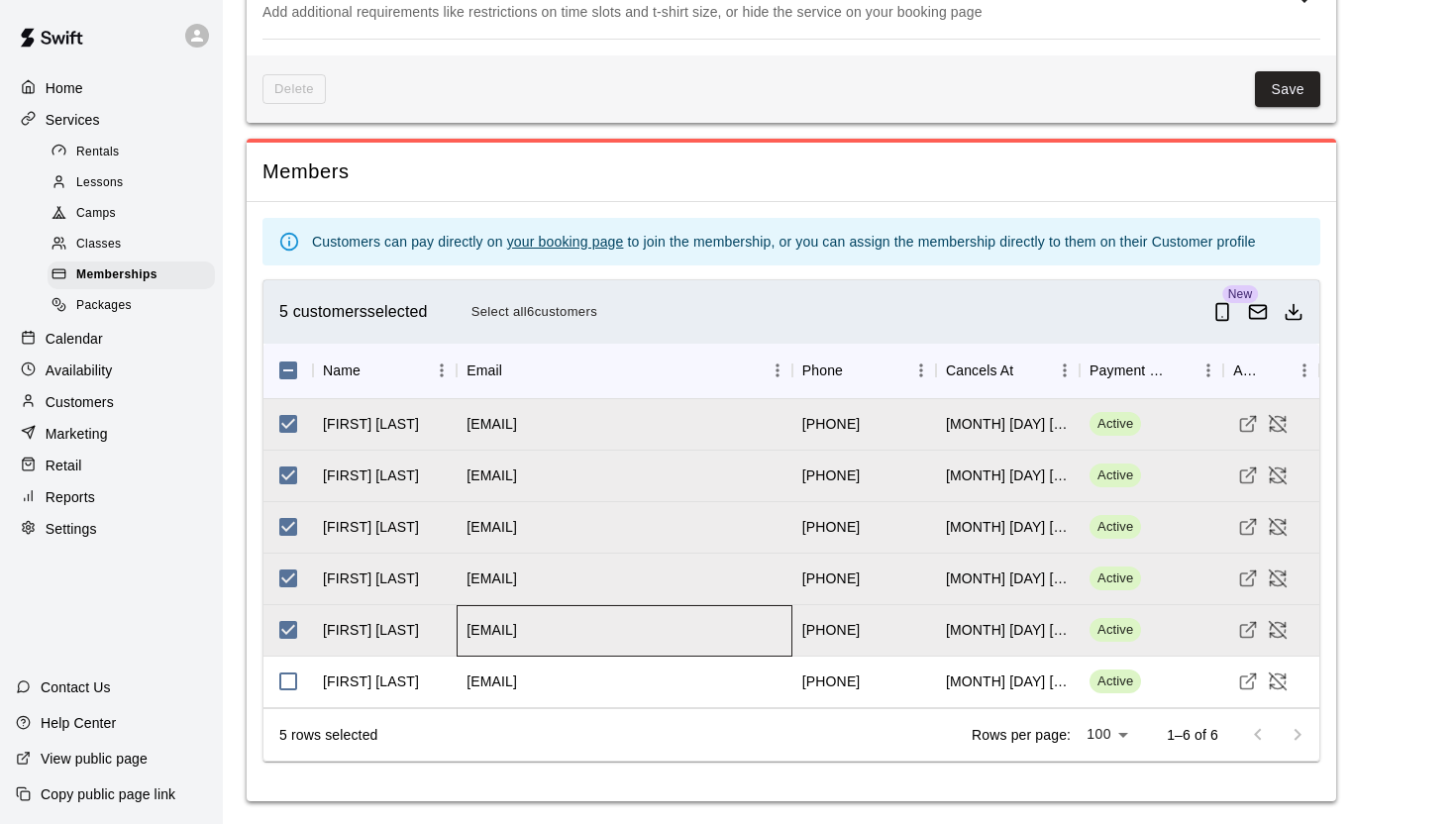 copy on "[EMAIL]" 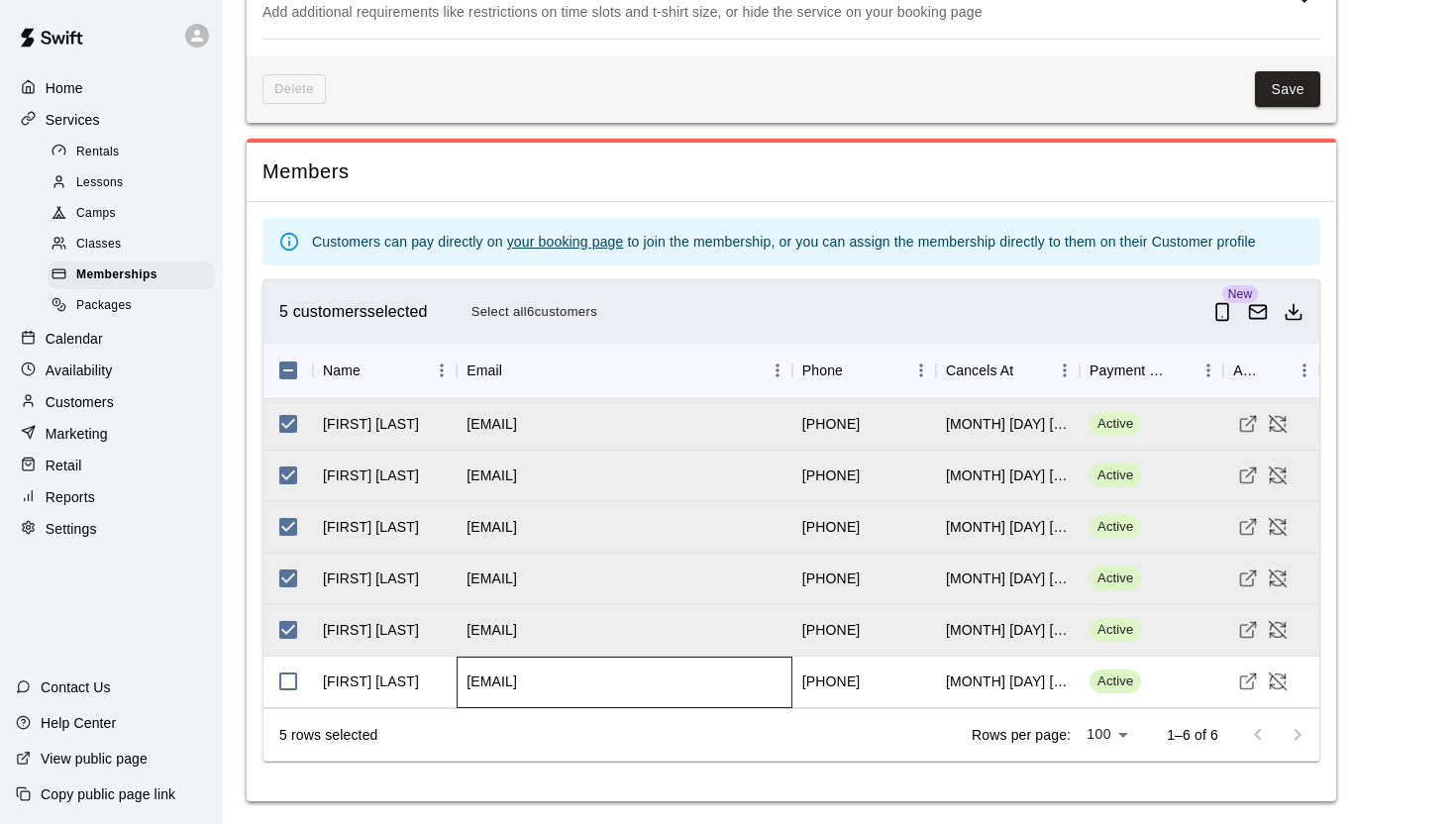 drag, startPoint x: 627, startPoint y: 681, endPoint x: 456, endPoint y: 681, distance: 171 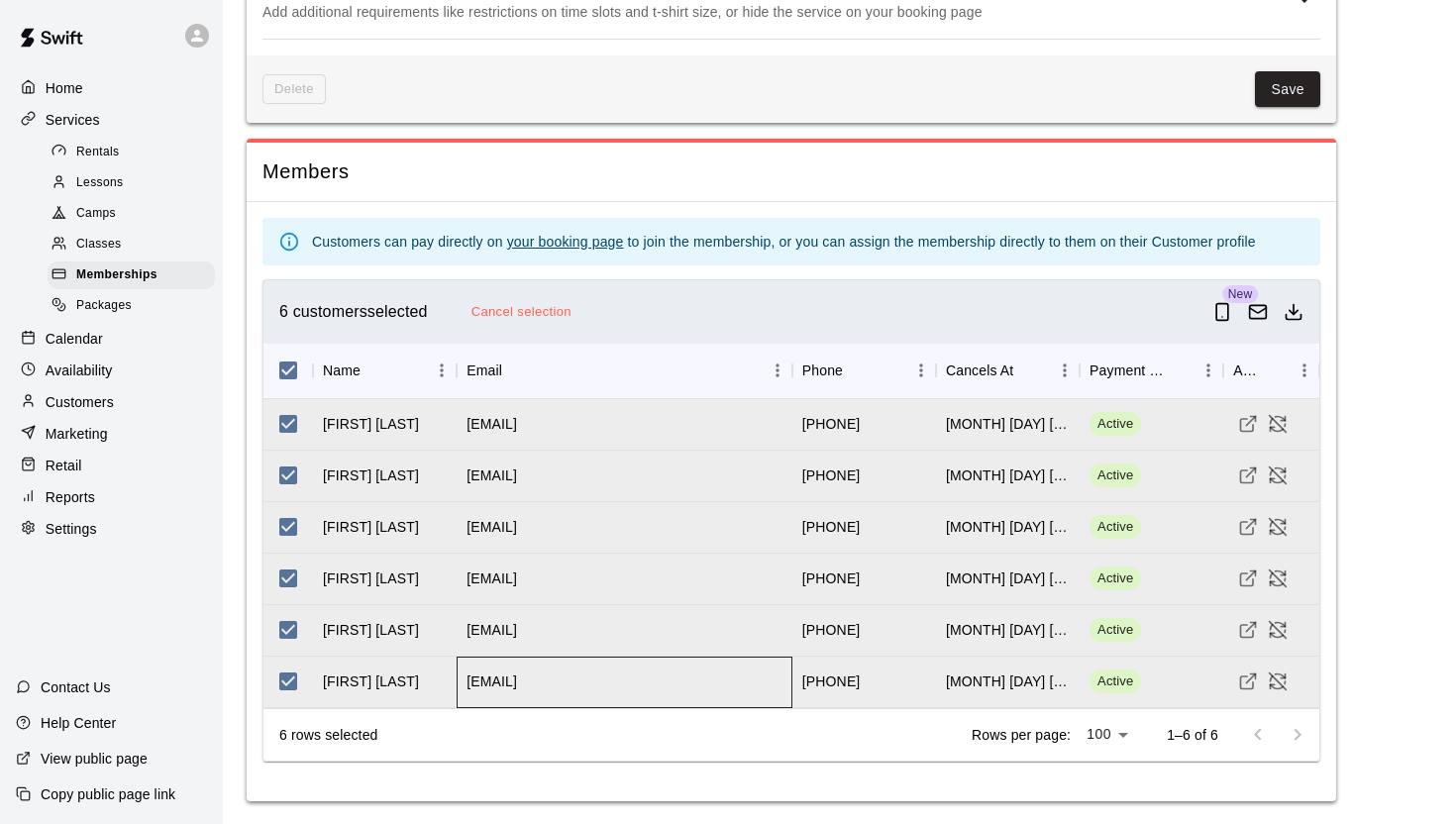 copy on "[EMAIL]" 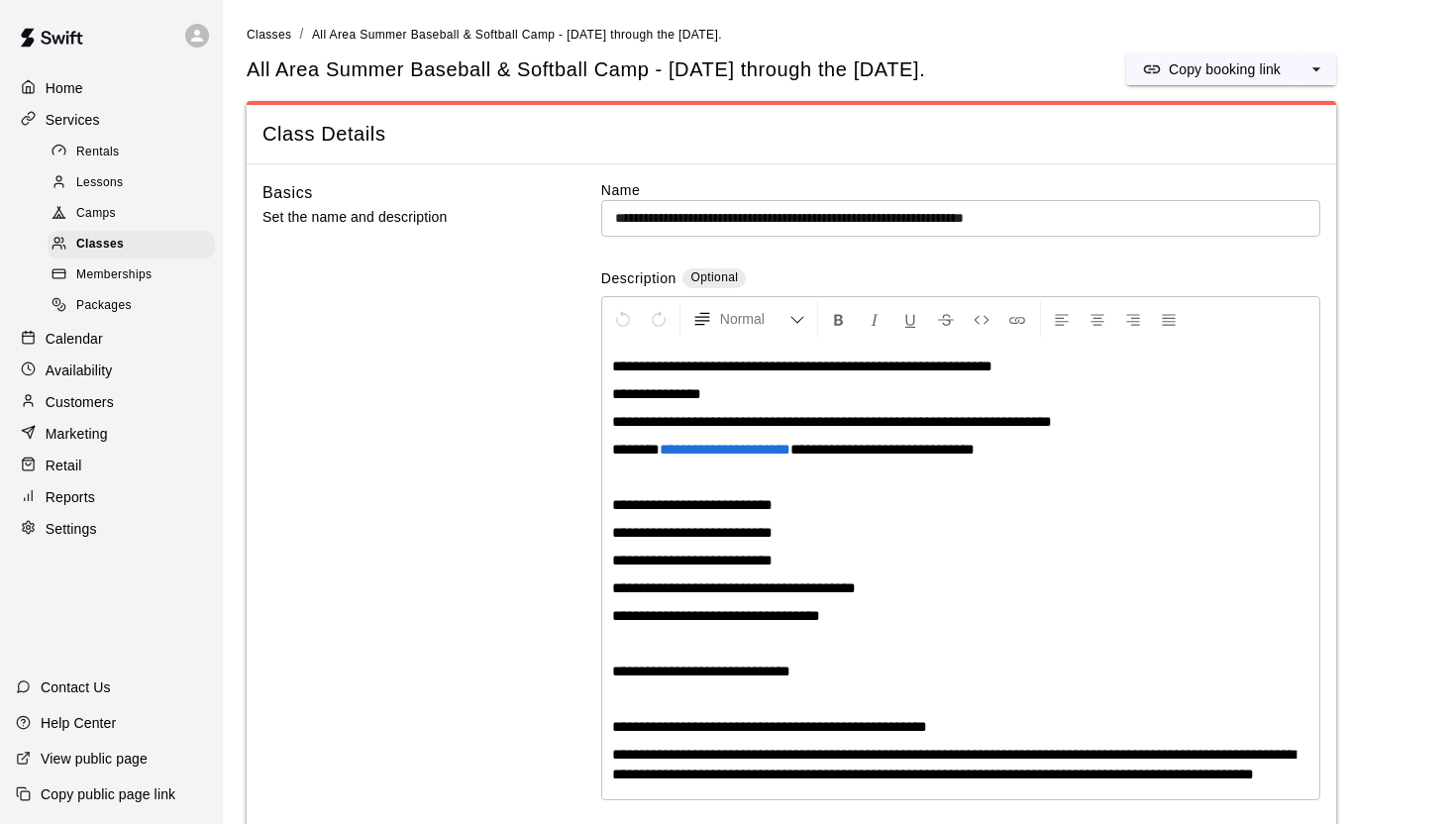 scroll, scrollTop: 3032, scrollLeft: 0, axis: vertical 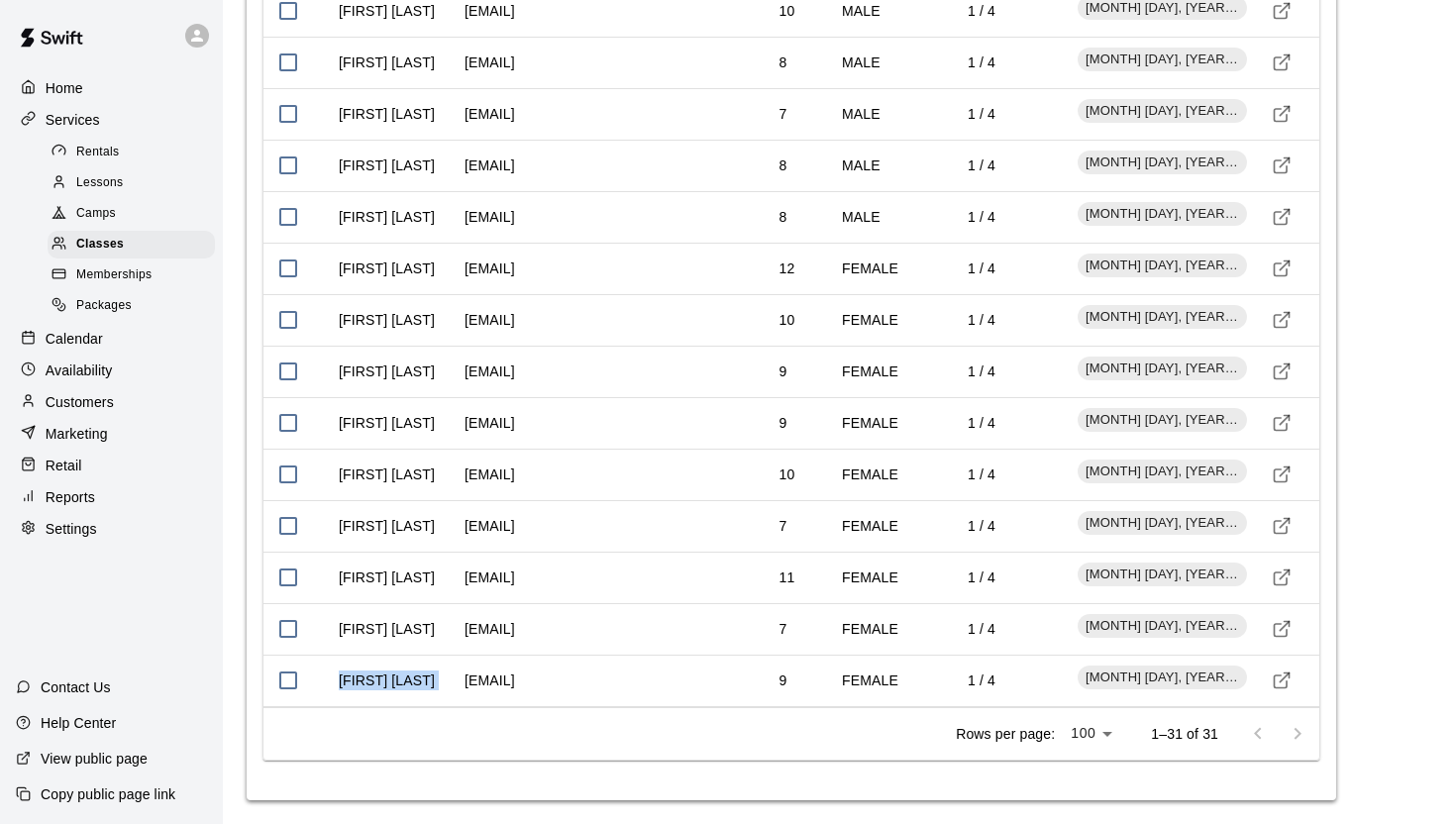 click on "Customers" at bounding box center (111, 402) 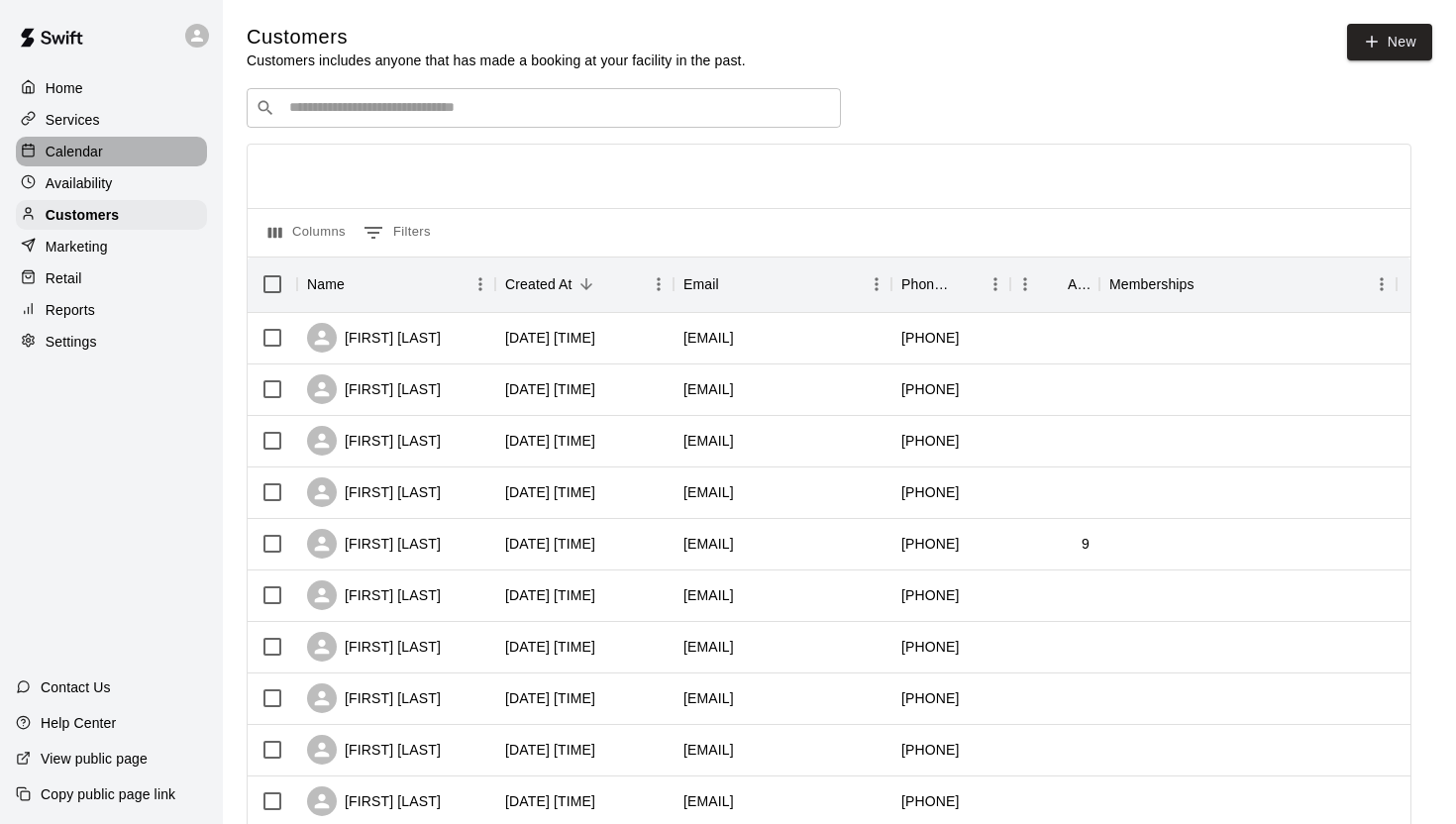click on "Calendar" at bounding box center [74, 152] 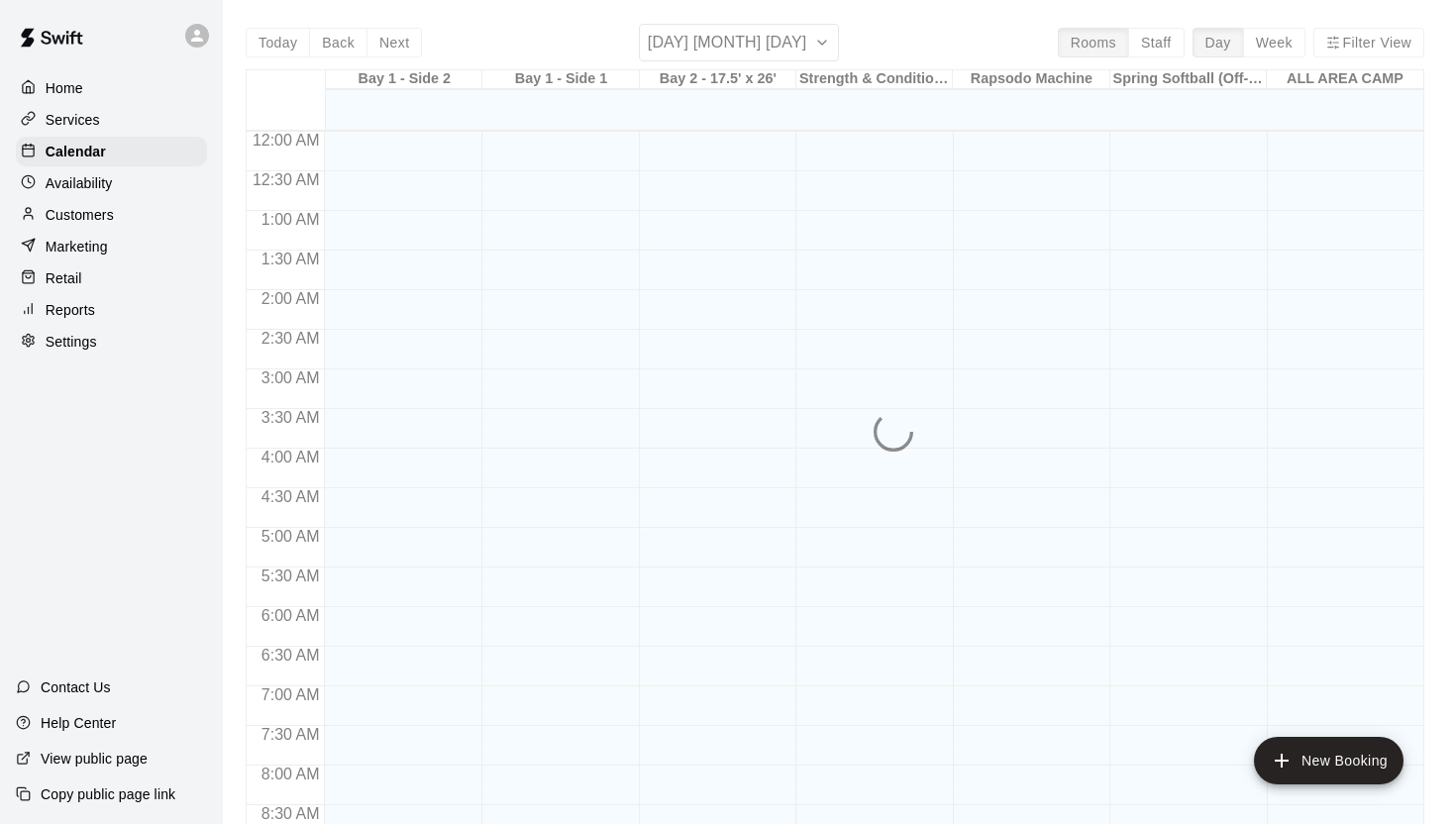 scroll, scrollTop: 1128, scrollLeft: 0, axis: vertical 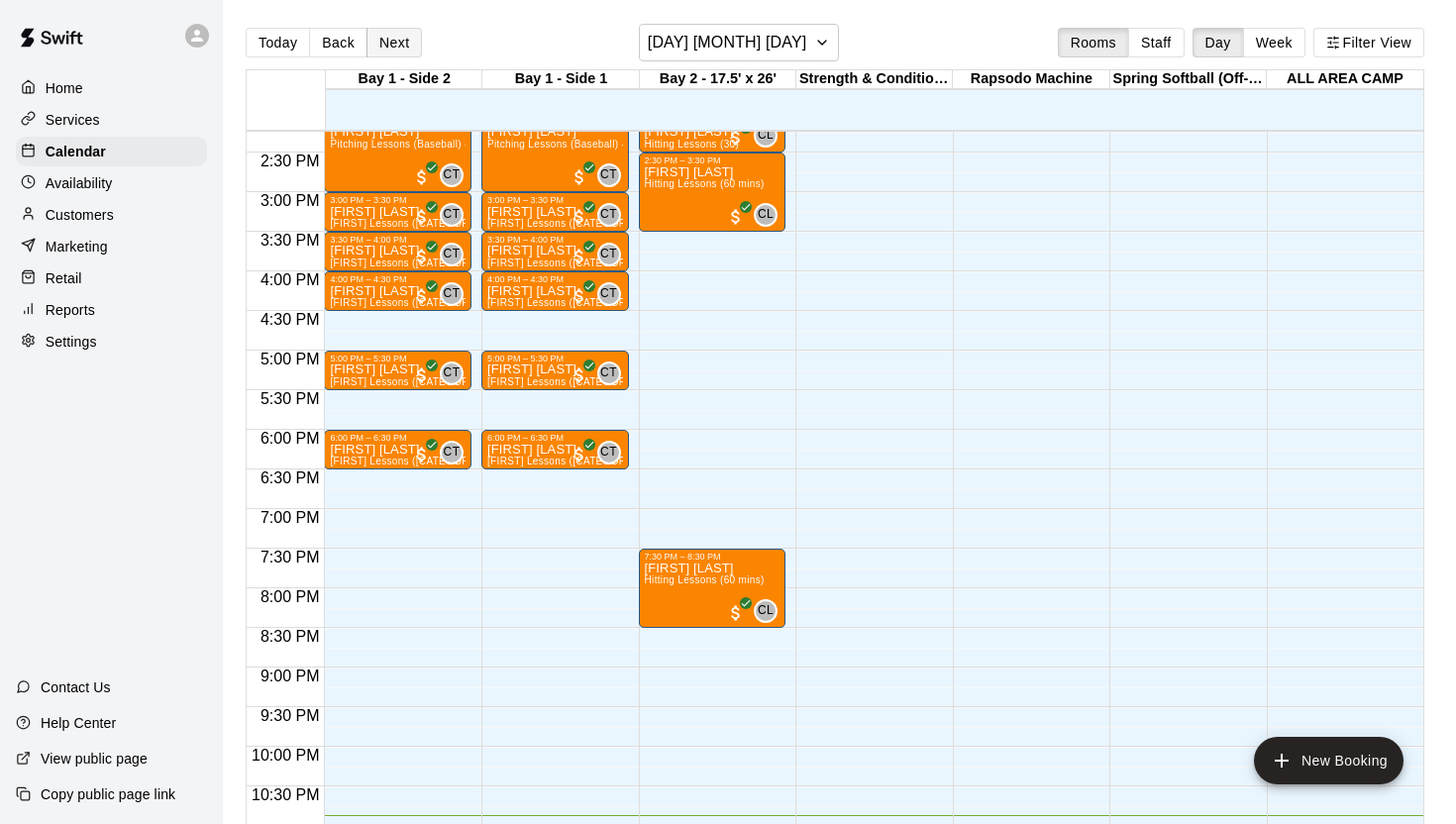 click on "Next" at bounding box center (394, 43) 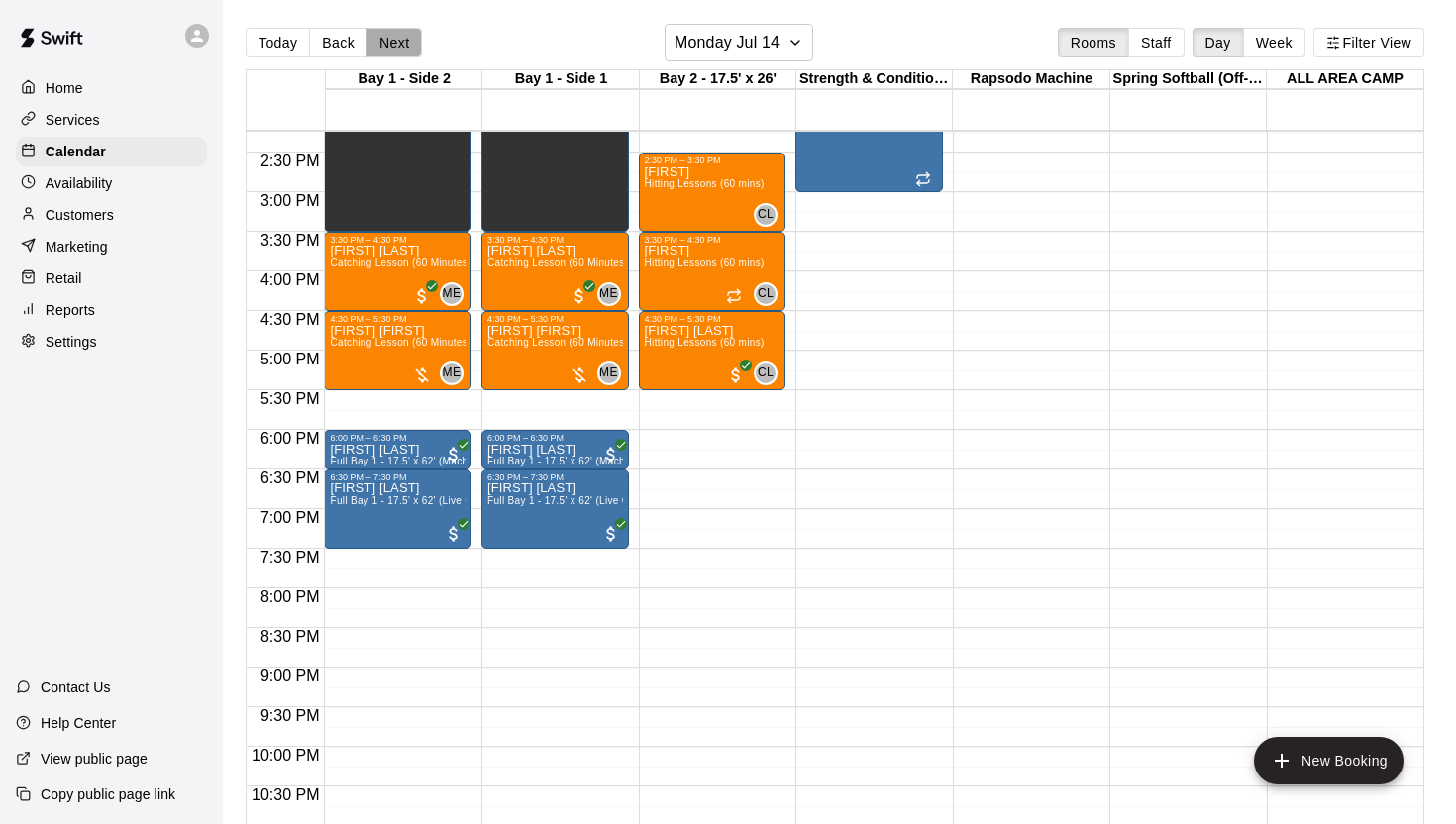 click on "Next" at bounding box center [394, 43] 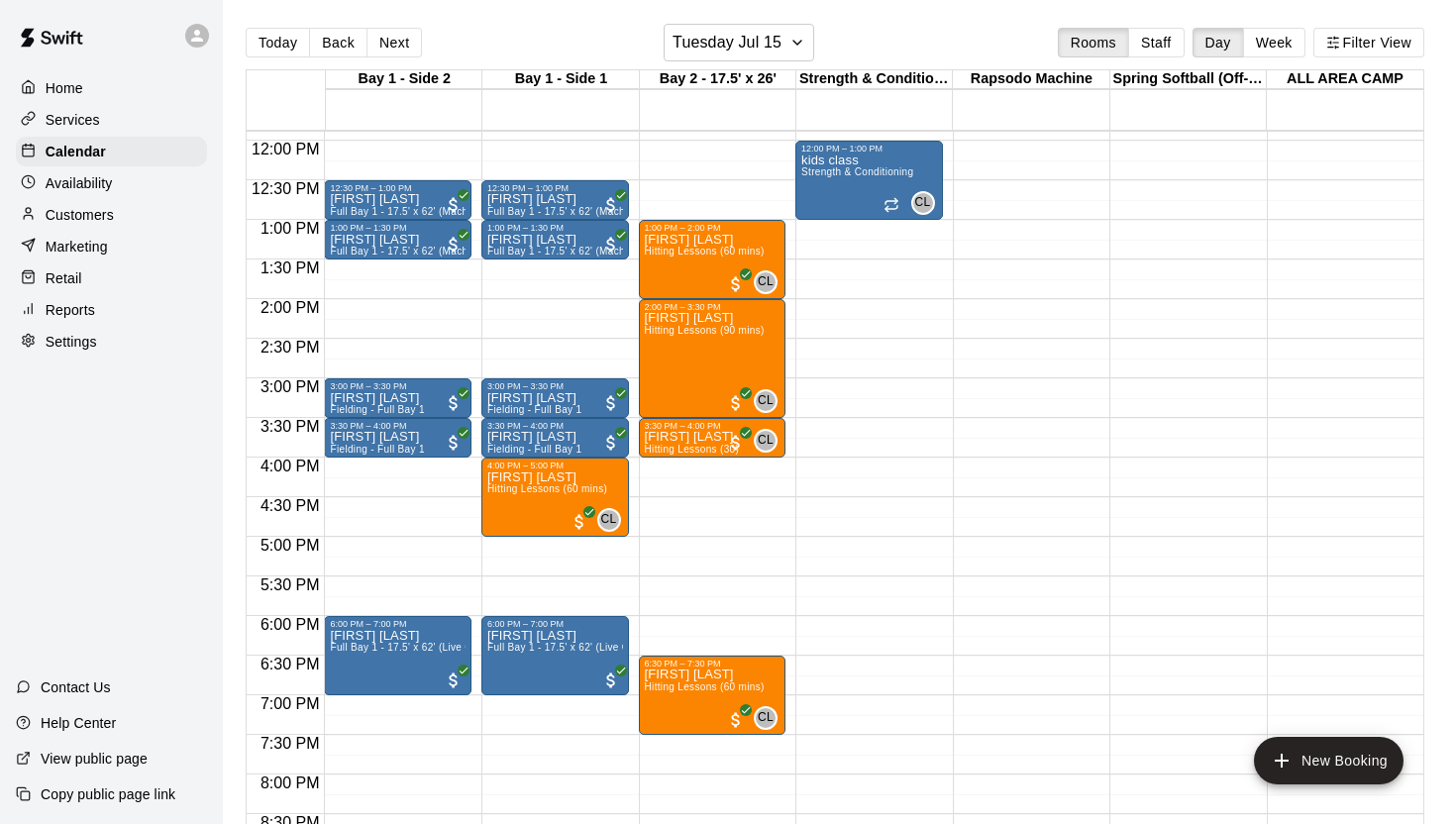 scroll, scrollTop: 935, scrollLeft: 0, axis: vertical 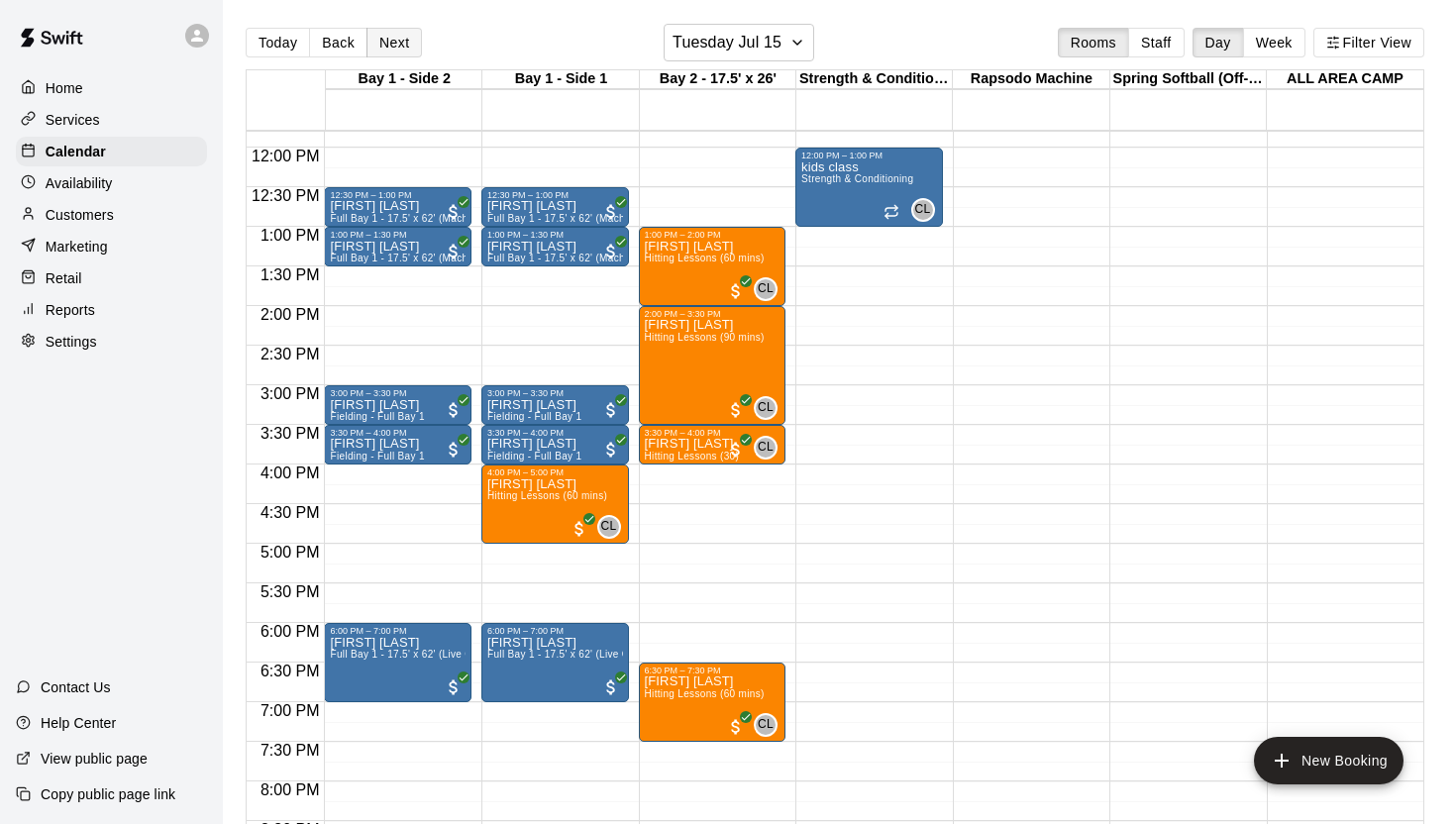 click on "Next" at bounding box center [394, 43] 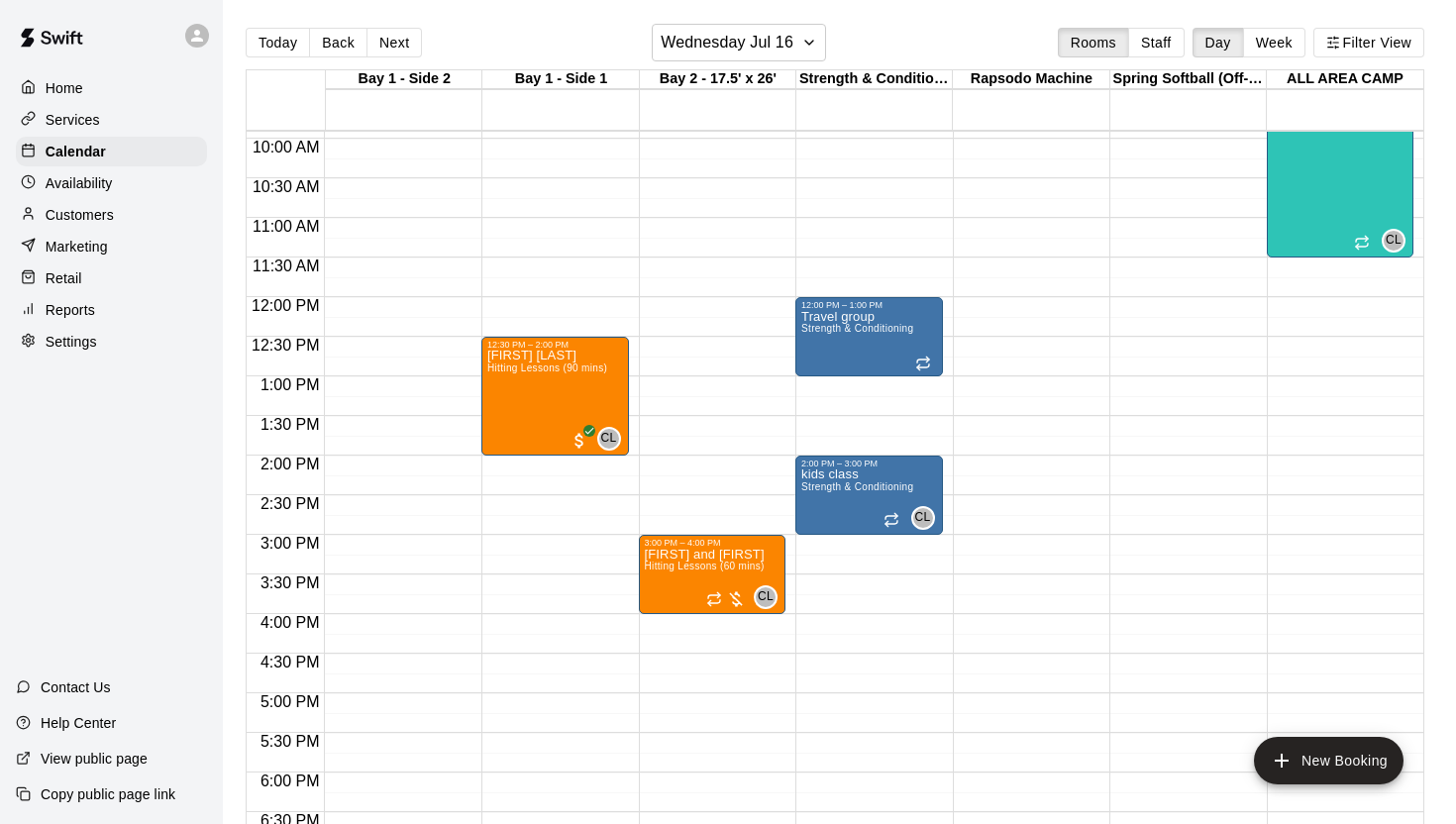 scroll, scrollTop: 782, scrollLeft: 0, axis: vertical 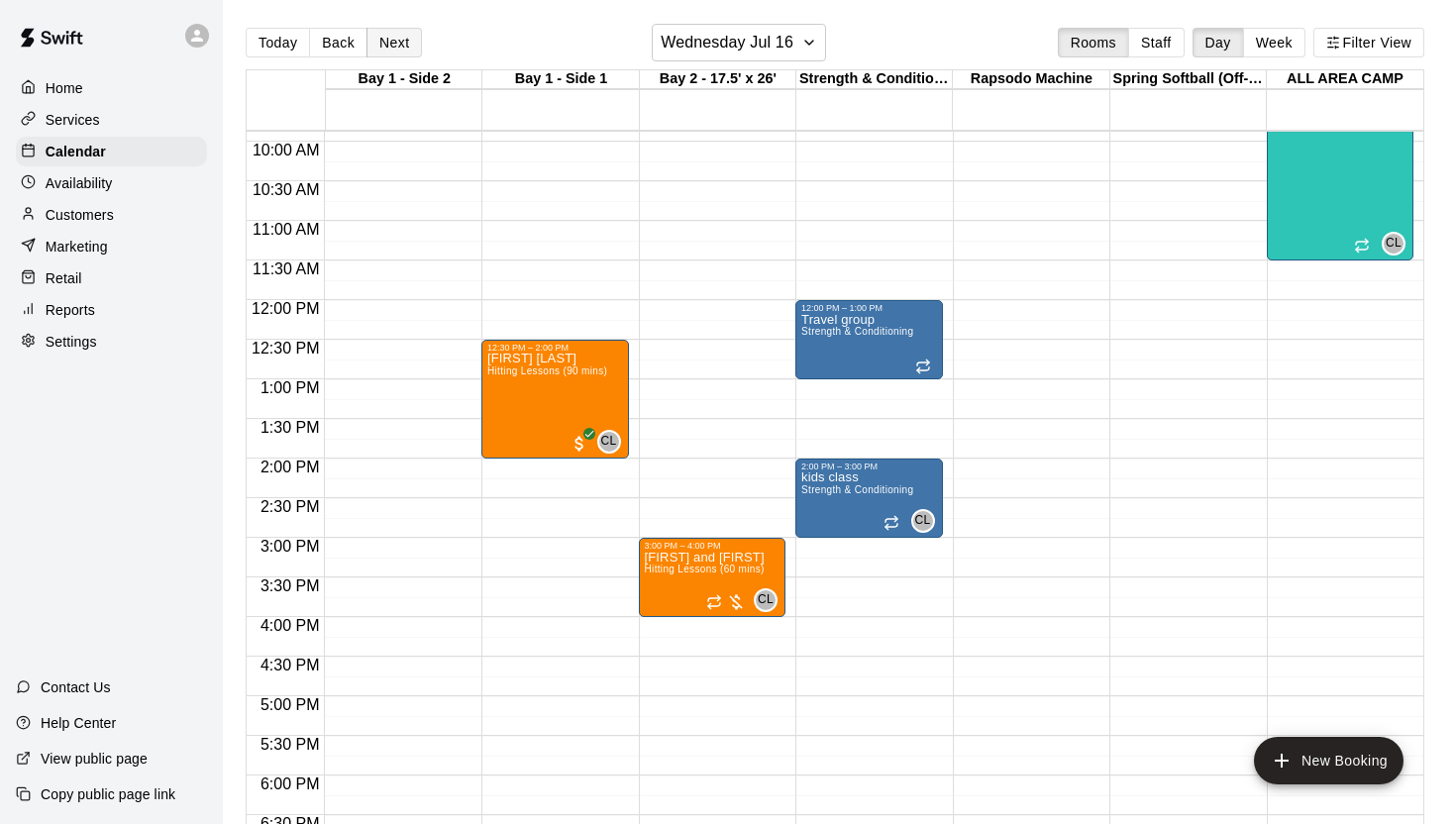 click on "Next" at bounding box center (394, 43) 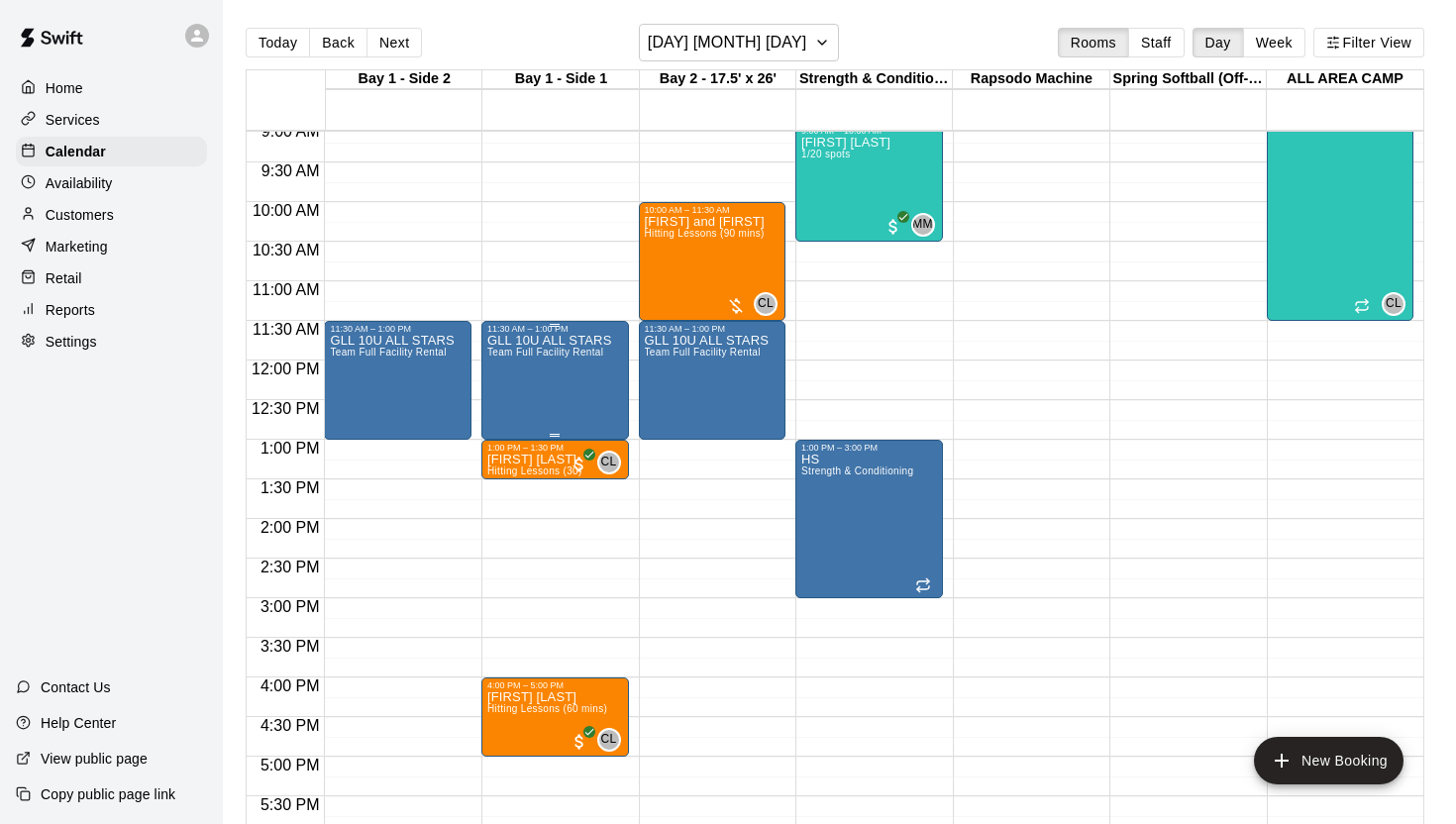 scroll, scrollTop: 720, scrollLeft: 0, axis: vertical 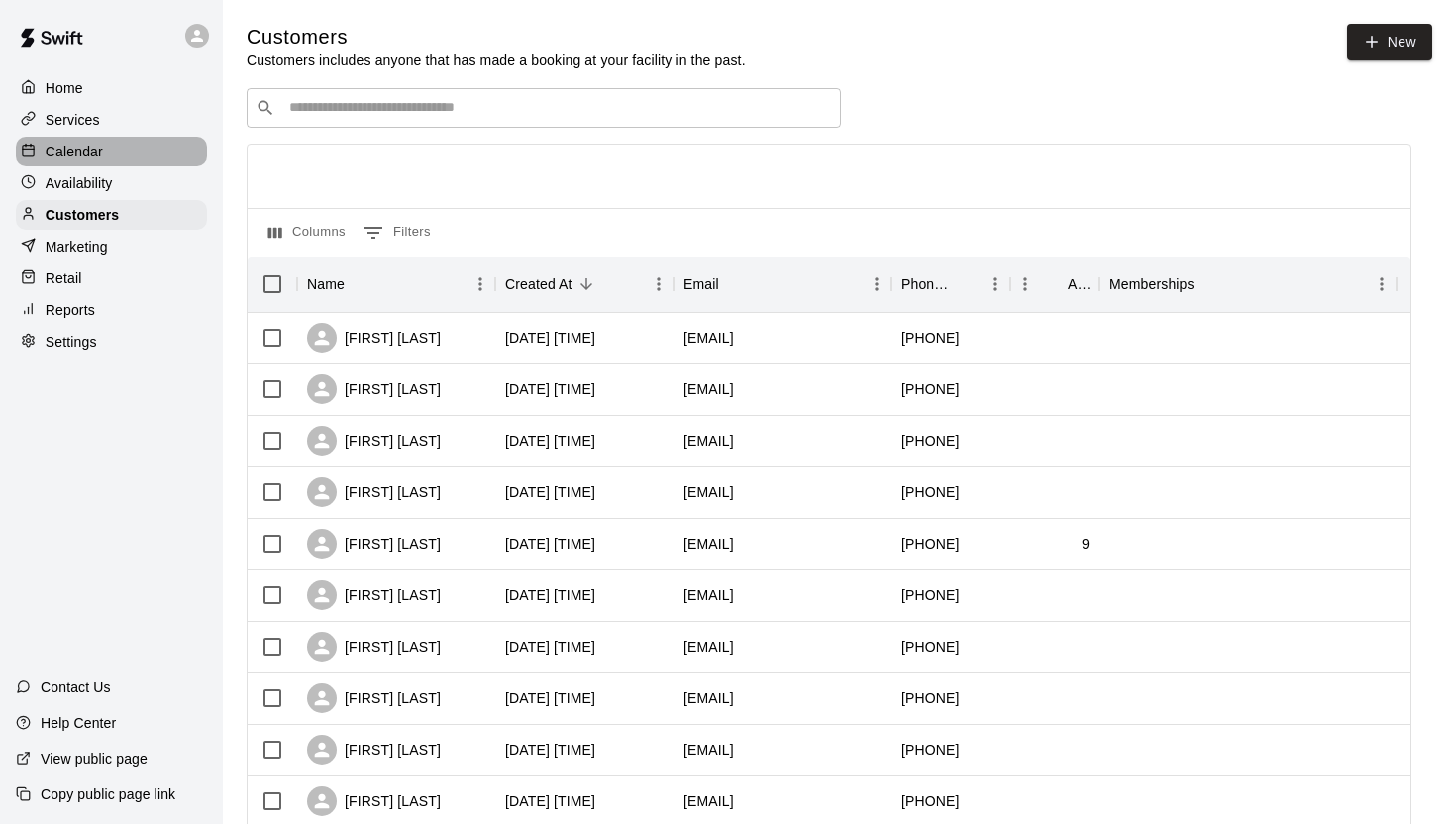click on "Calendar" at bounding box center (74, 152) 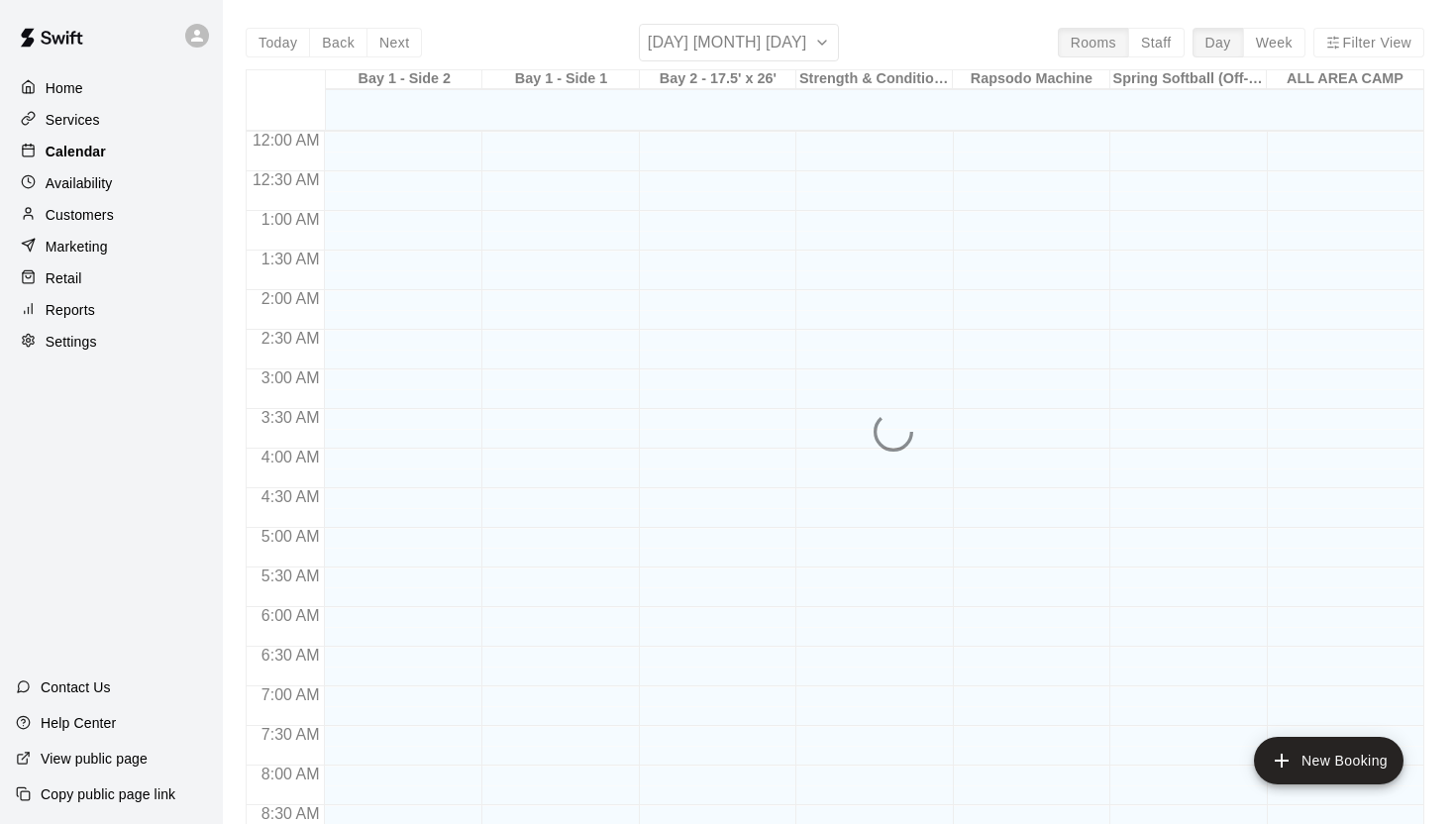 scroll, scrollTop: 1128, scrollLeft: 0, axis: vertical 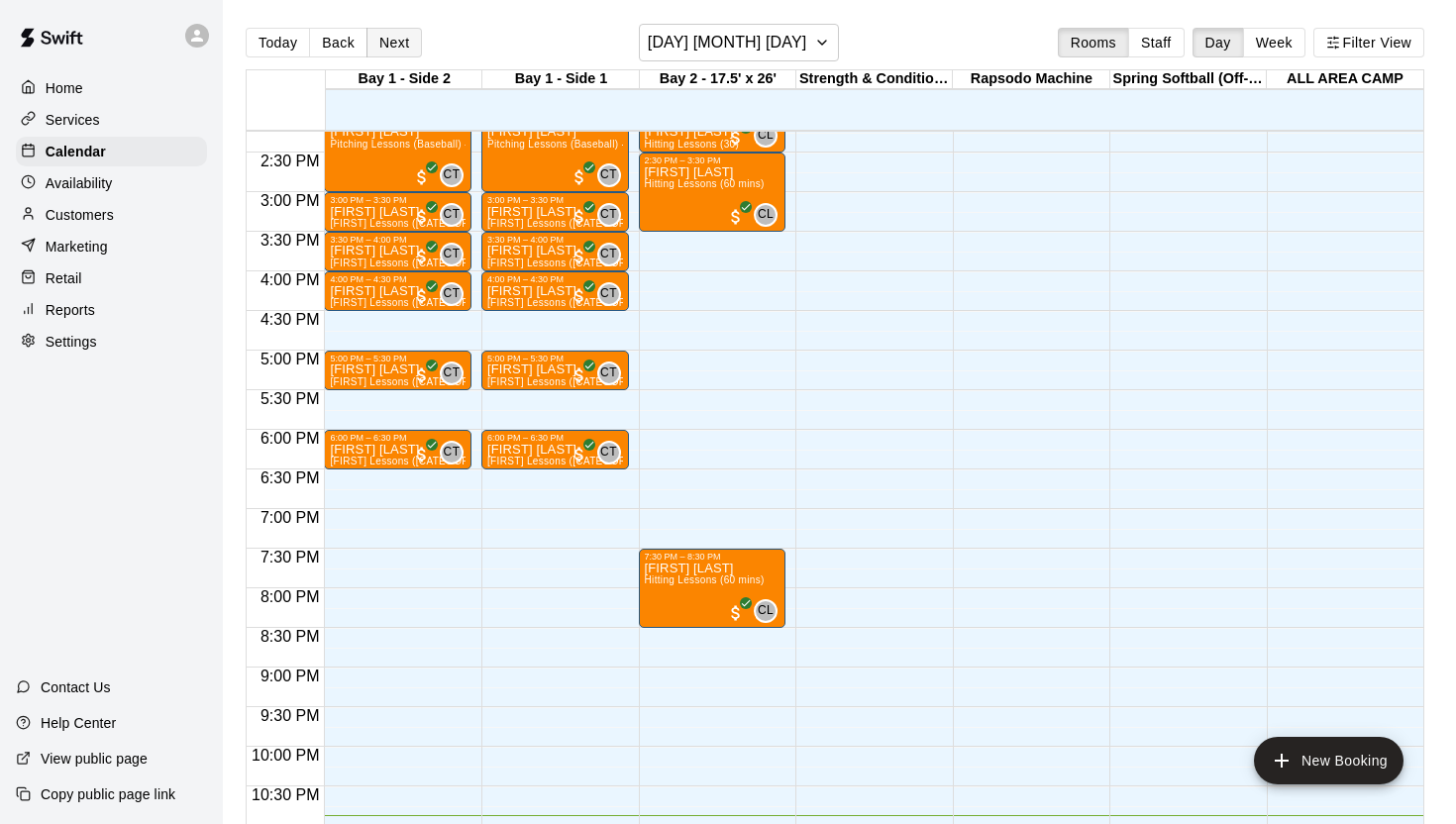 click on "Next" at bounding box center [394, 43] 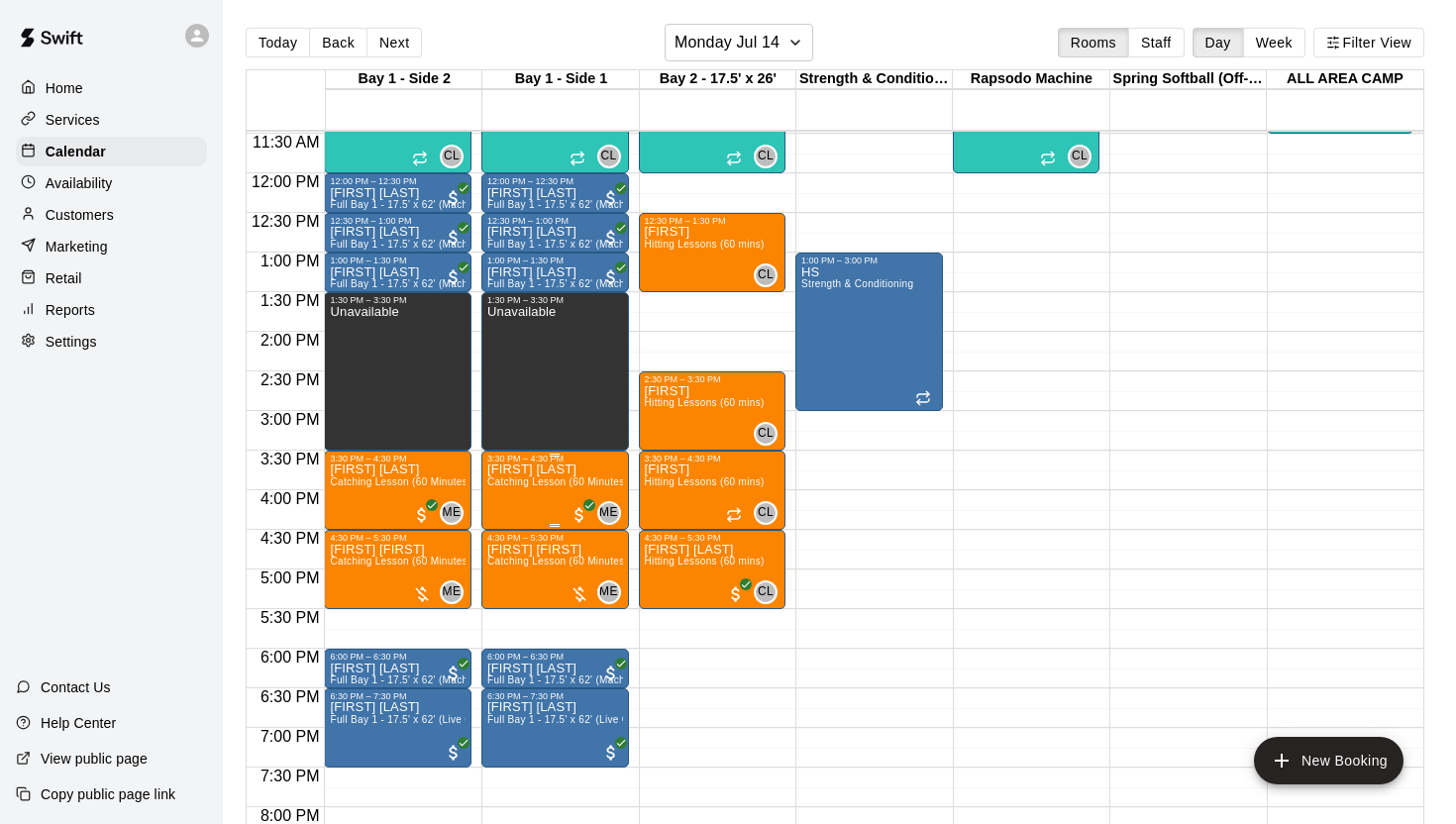 scroll, scrollTop: 908, scrollLeft: 0, axis: vertical 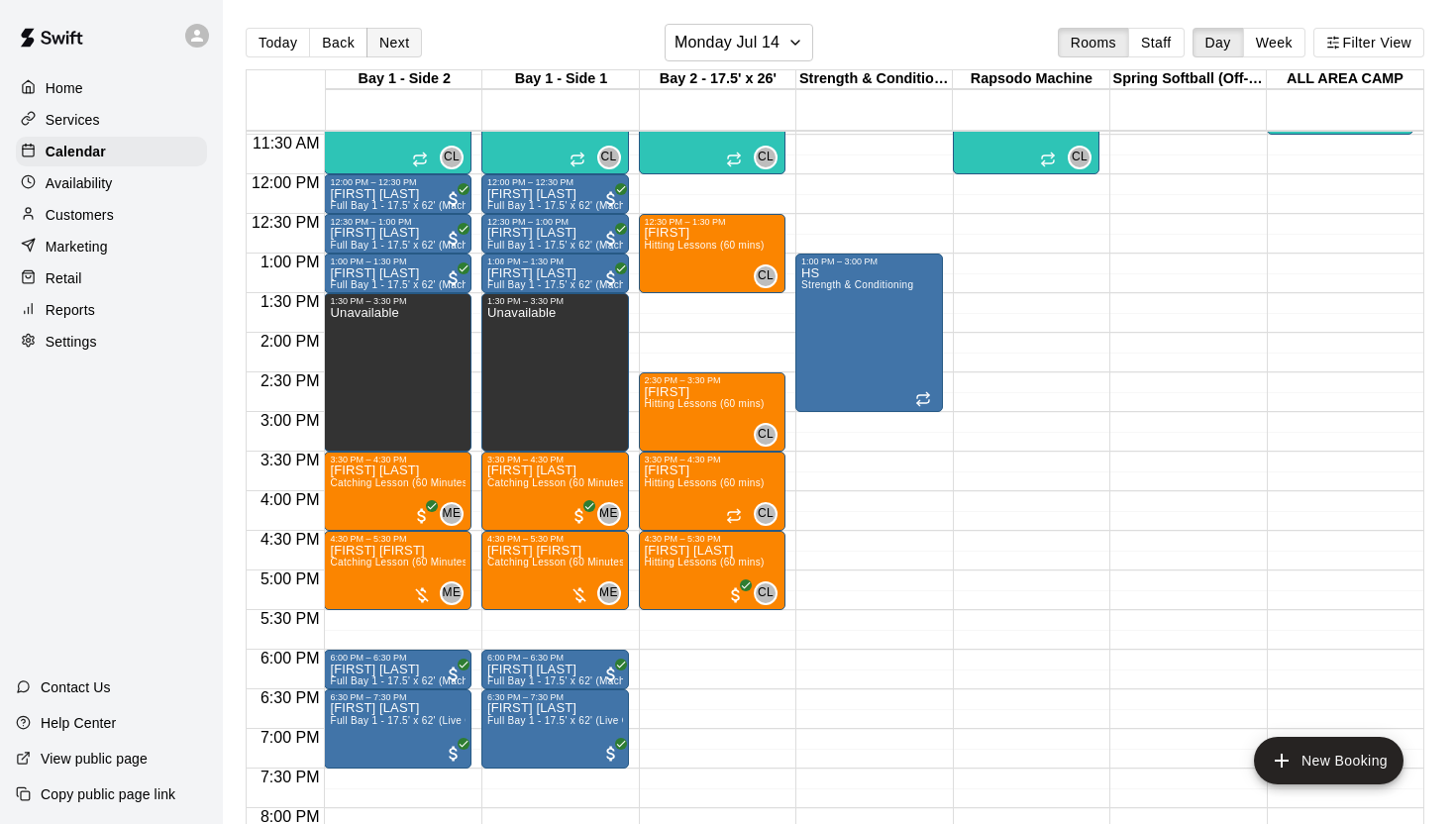 click on "Next" at bounding box center (394, 43) 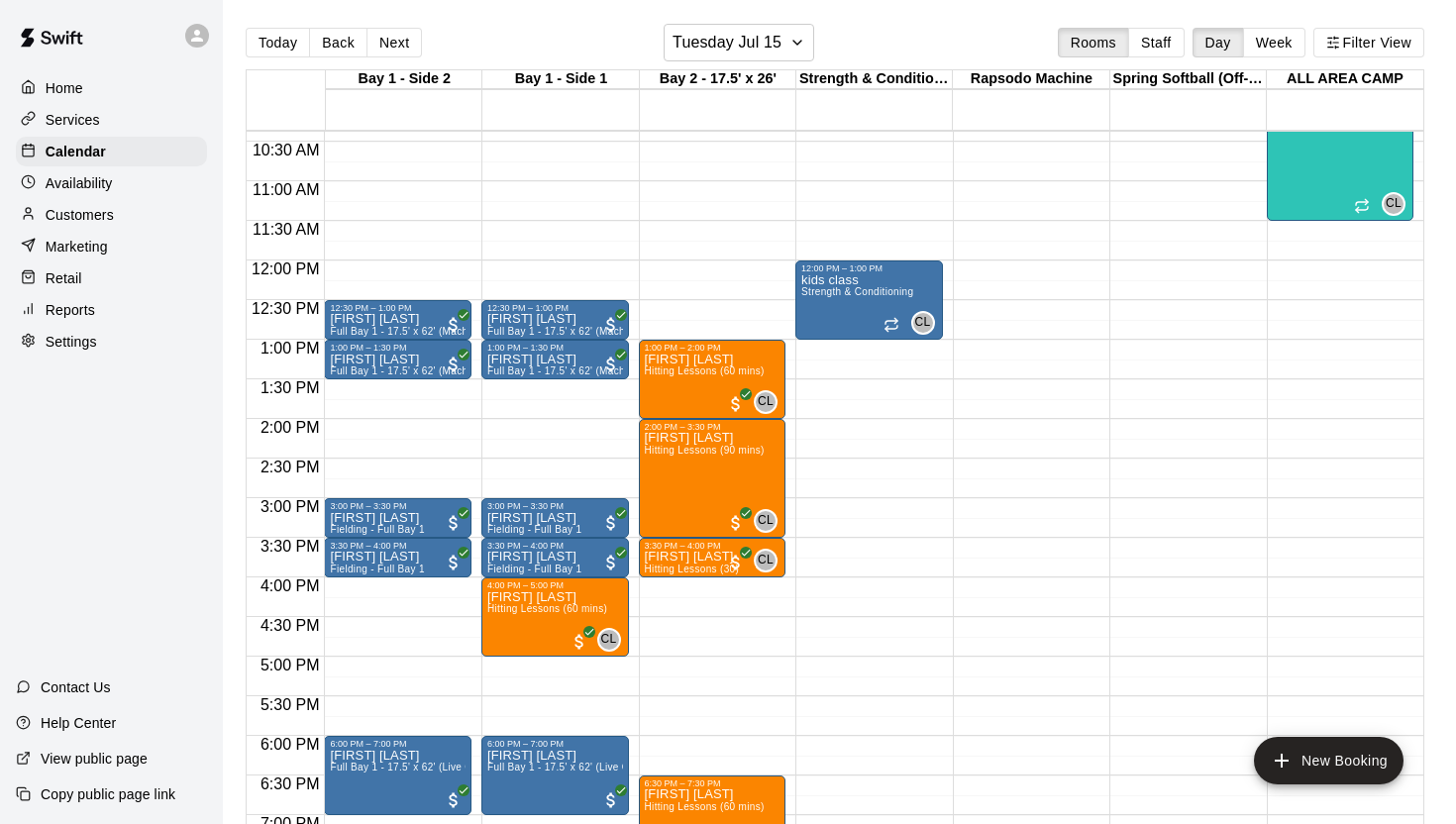 scroll, scrollTop: 747, scrollLeft: 0, axis: vertical 